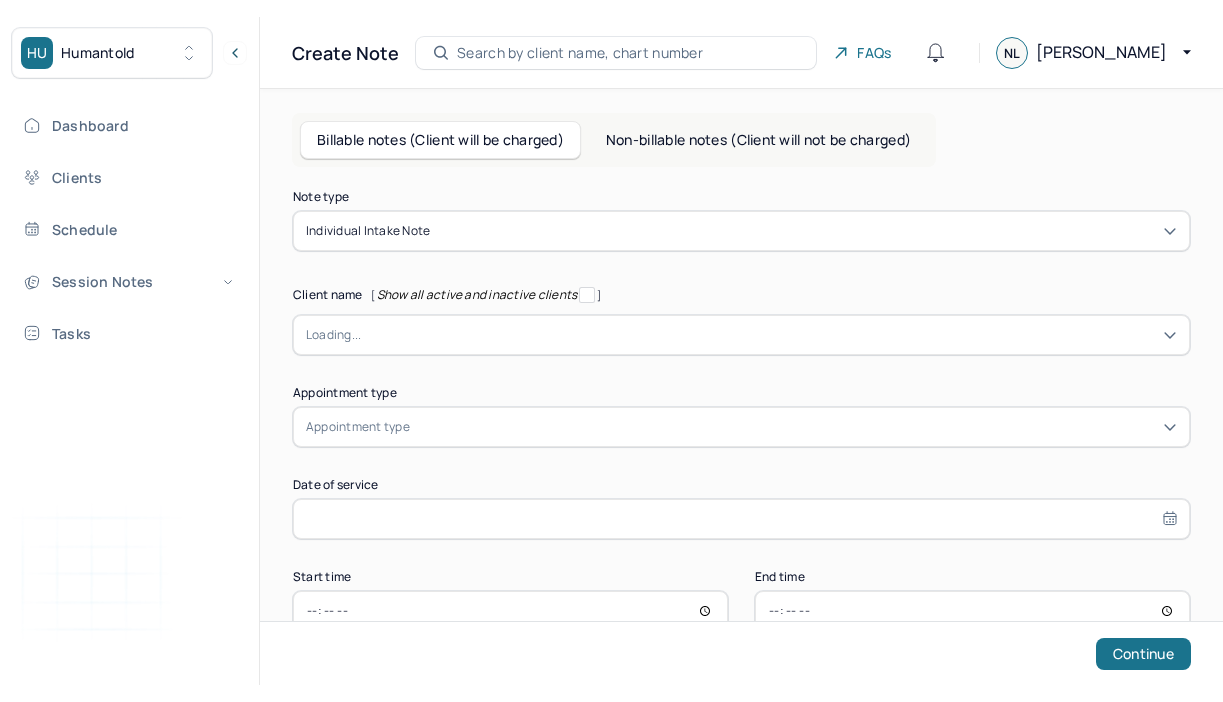 scroll, scrollTop: 0, scrollLeft: 0, axis: both 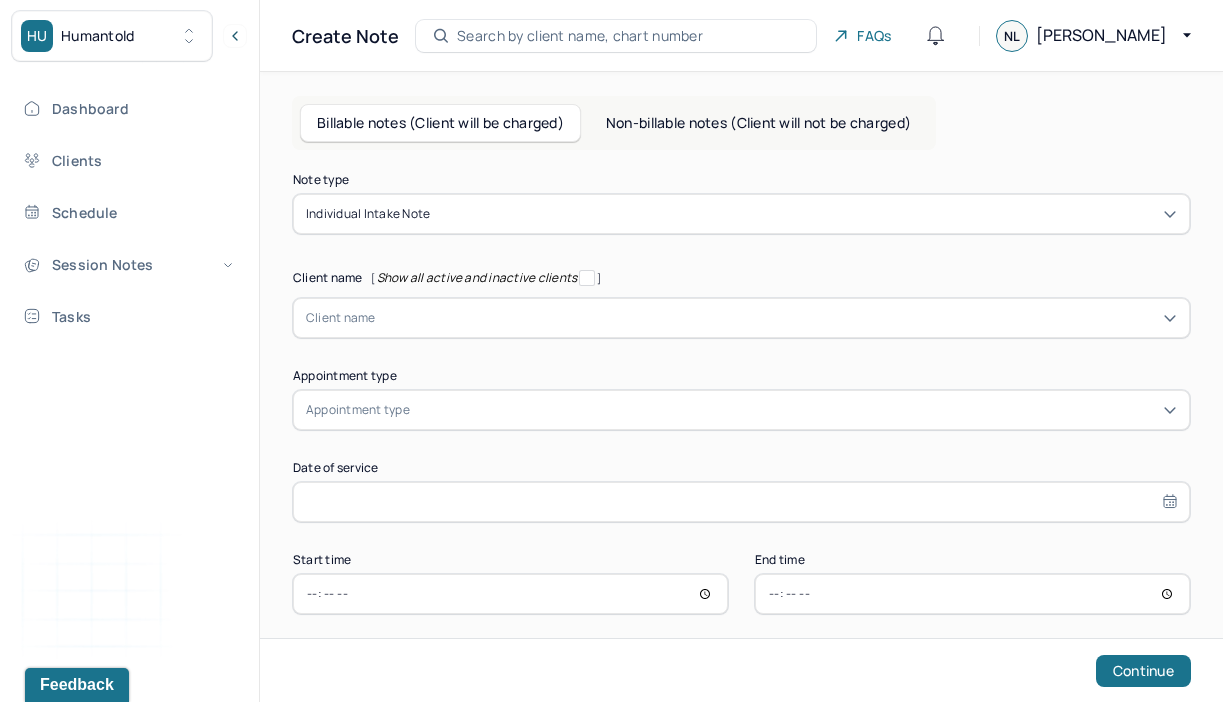 click on "Search by client name, chart number" at bounding box center (580, 36) 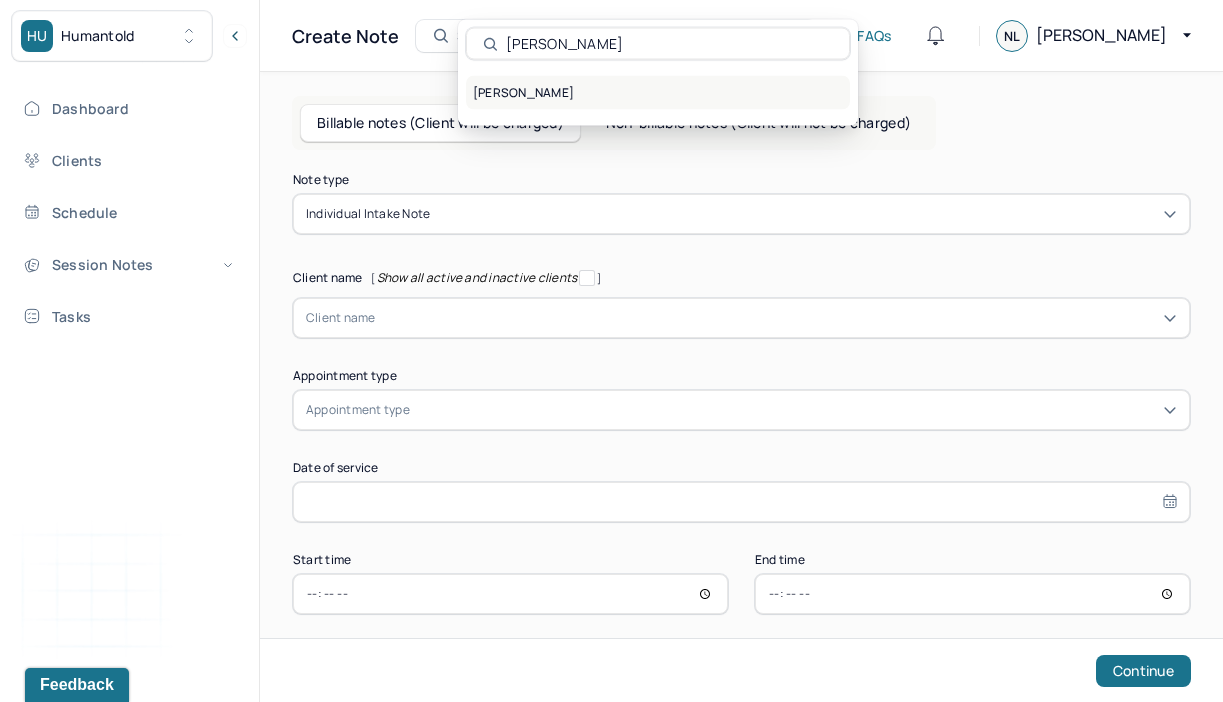 type on "[PERSON_NAME]" 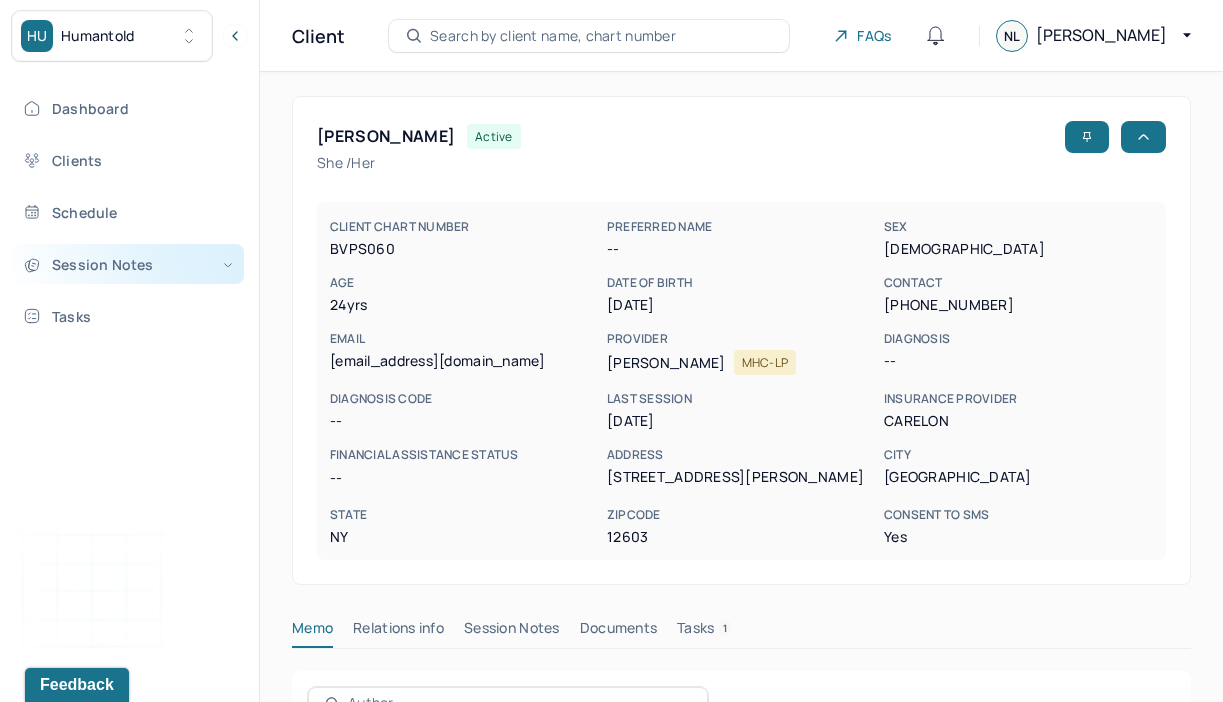 click on "Session Notes" at bounding box center [128, 264] 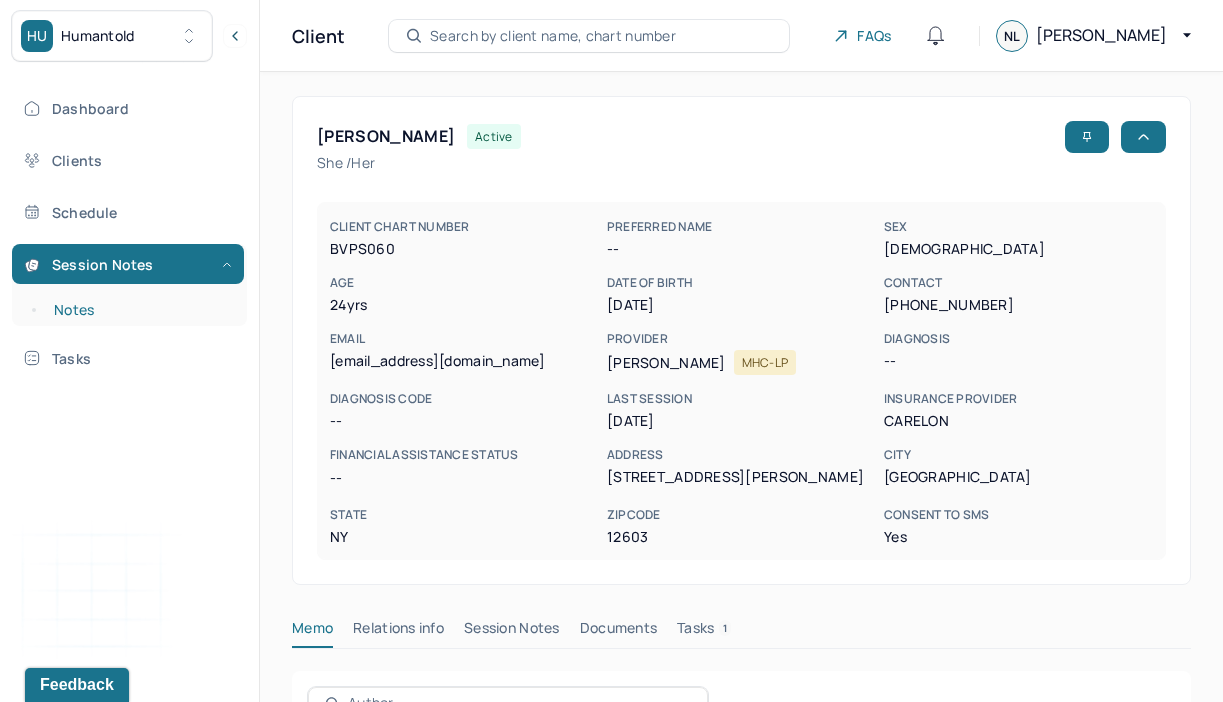 click on "Notes" at bounding box center (139, 310) 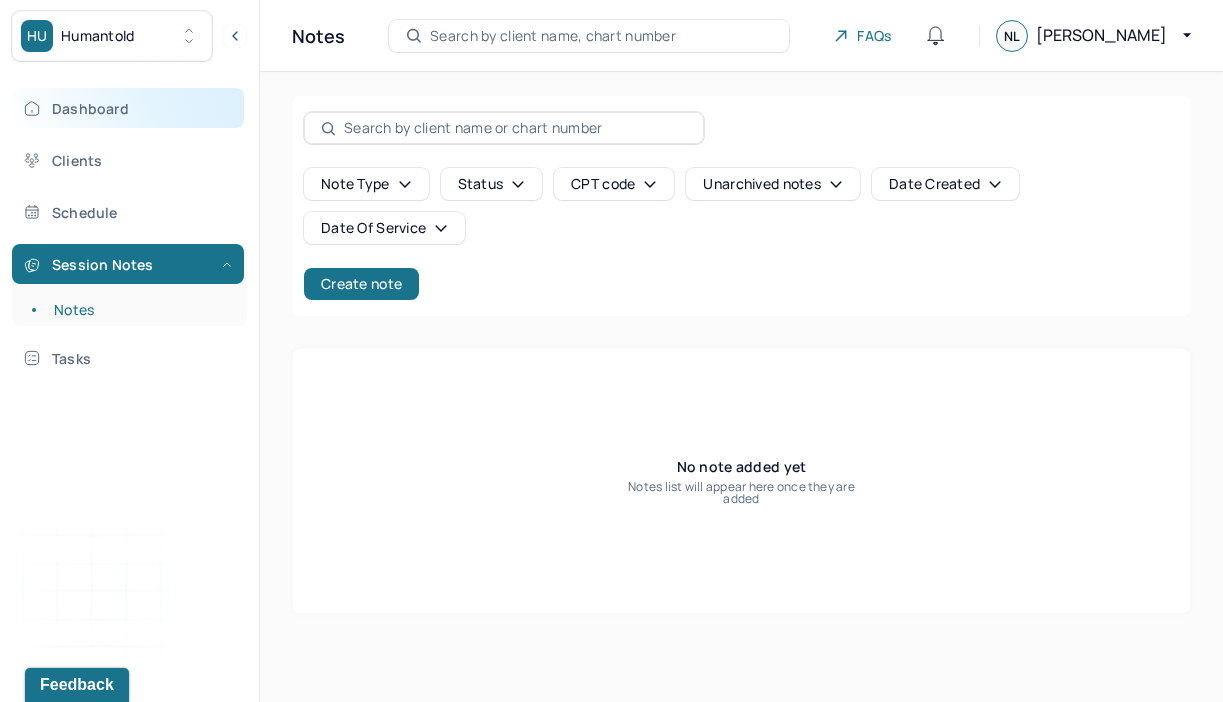 click on "Dashboard" at bounding box center [128, 108] 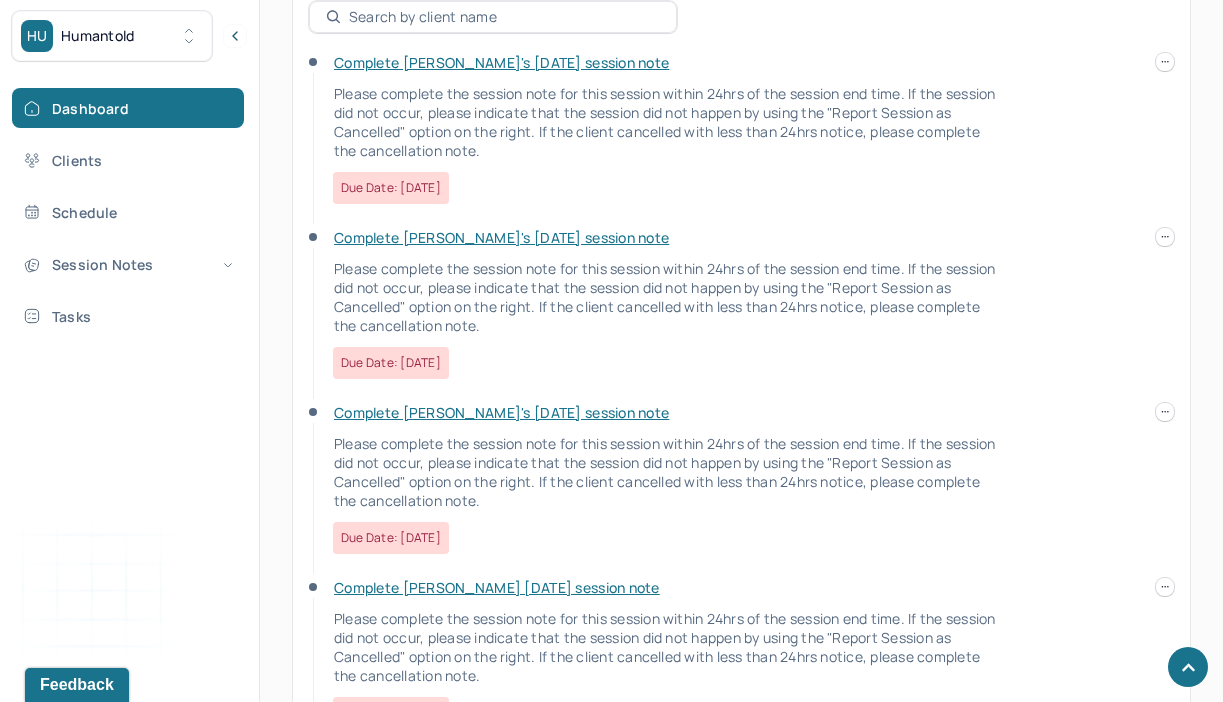 scroll, scrollTop: 816, scrollLeft: 0, axis: vertical 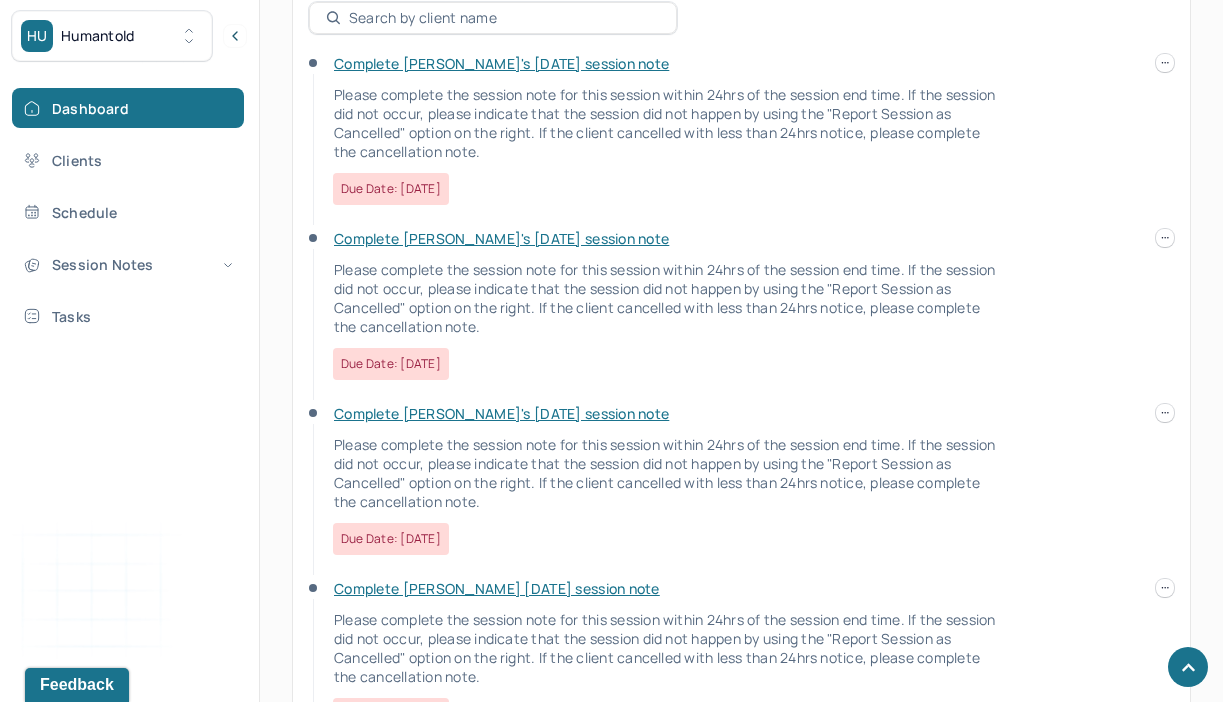 click at bounding box center (1165, 63) 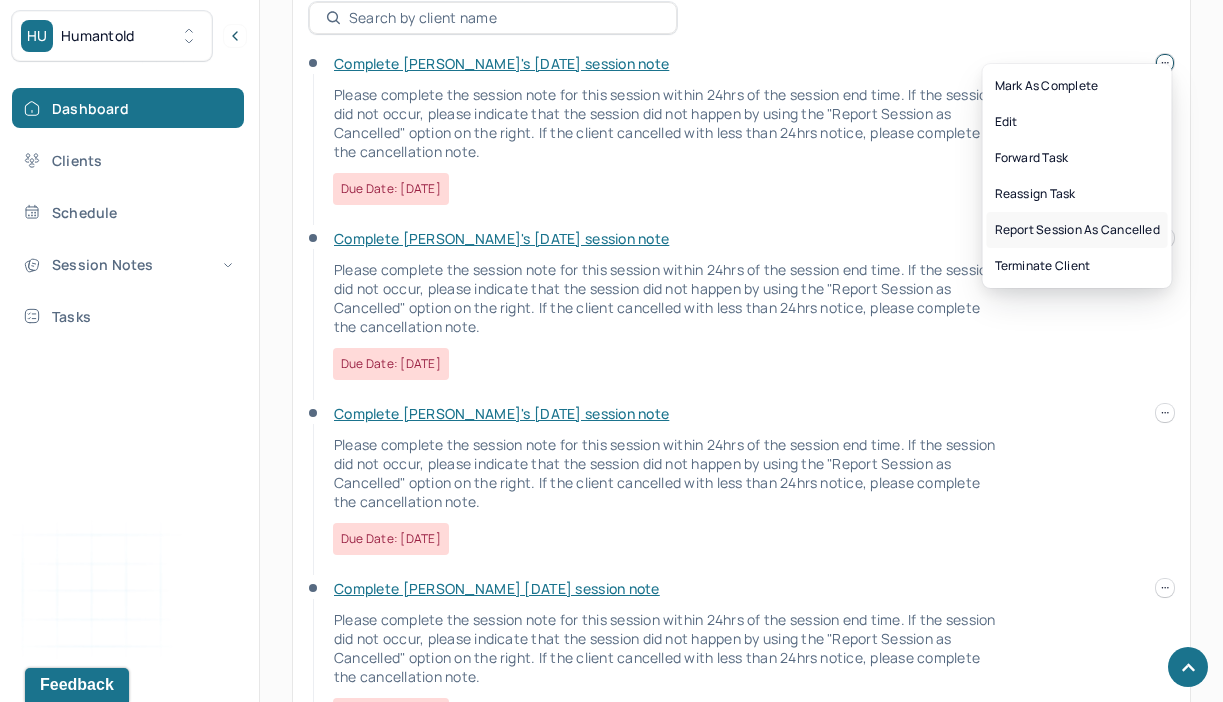 click on "Report session as cancelled" at bounding box center [1077, 230] 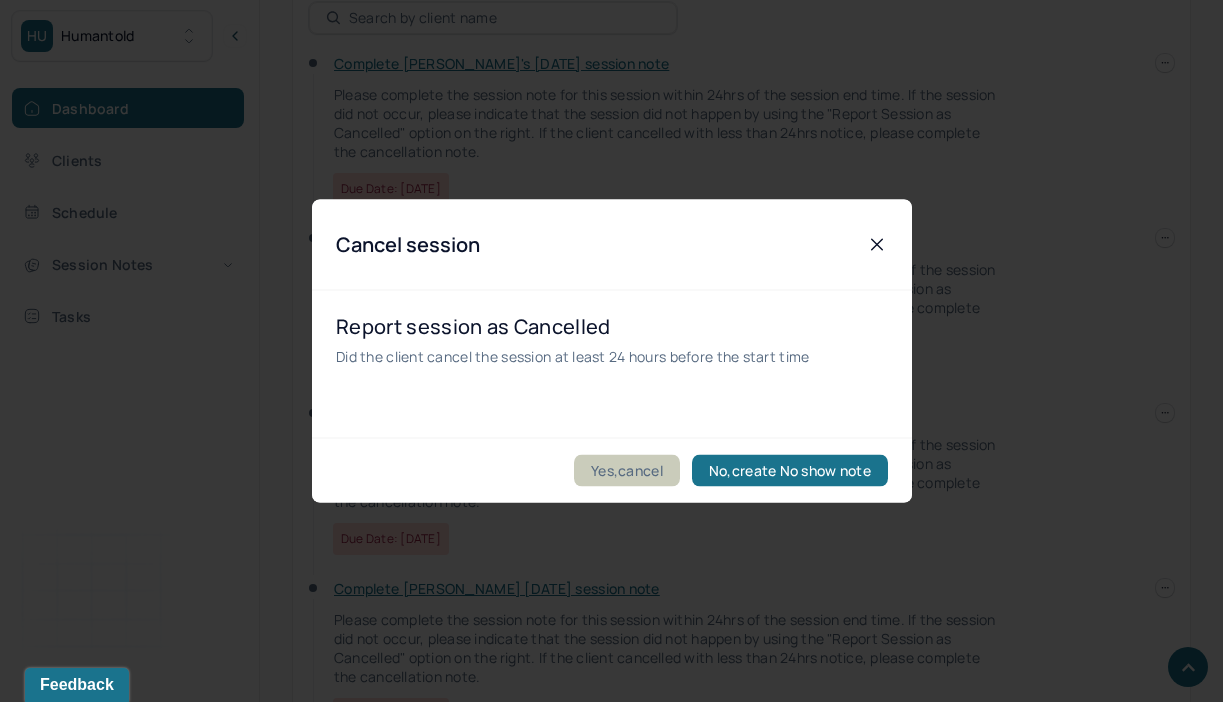 click on "Yes,cancel" at bounding box center [627, 471] 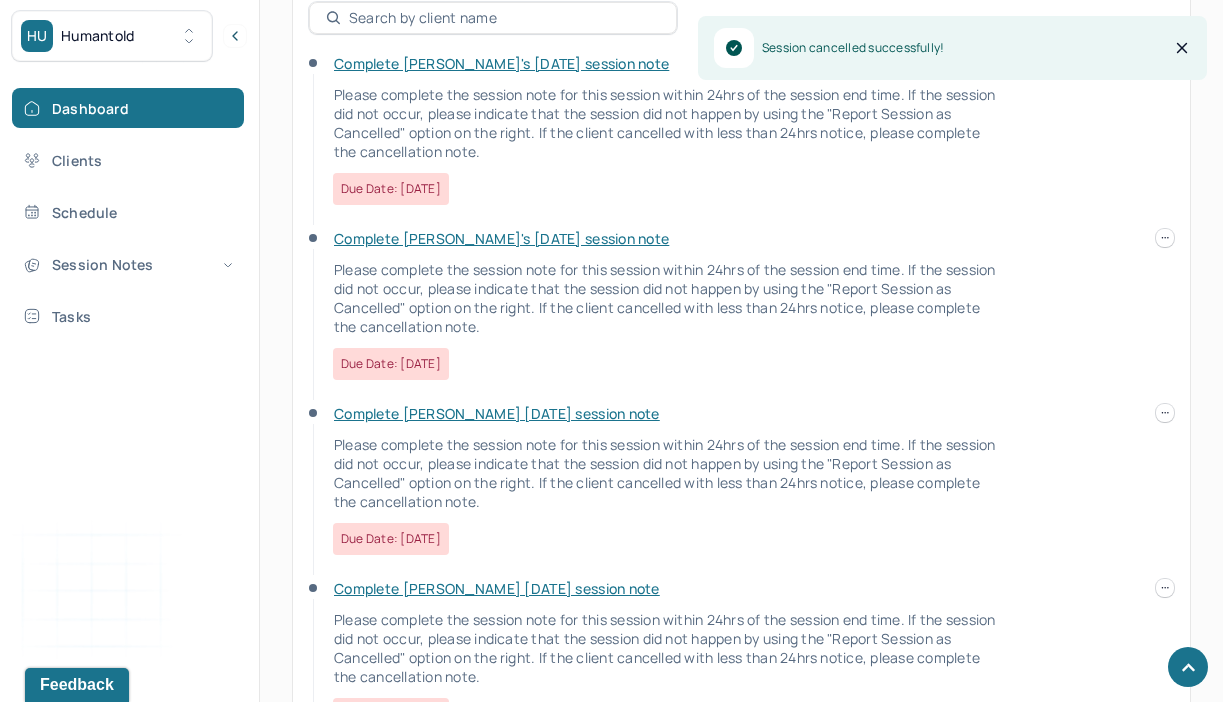 click 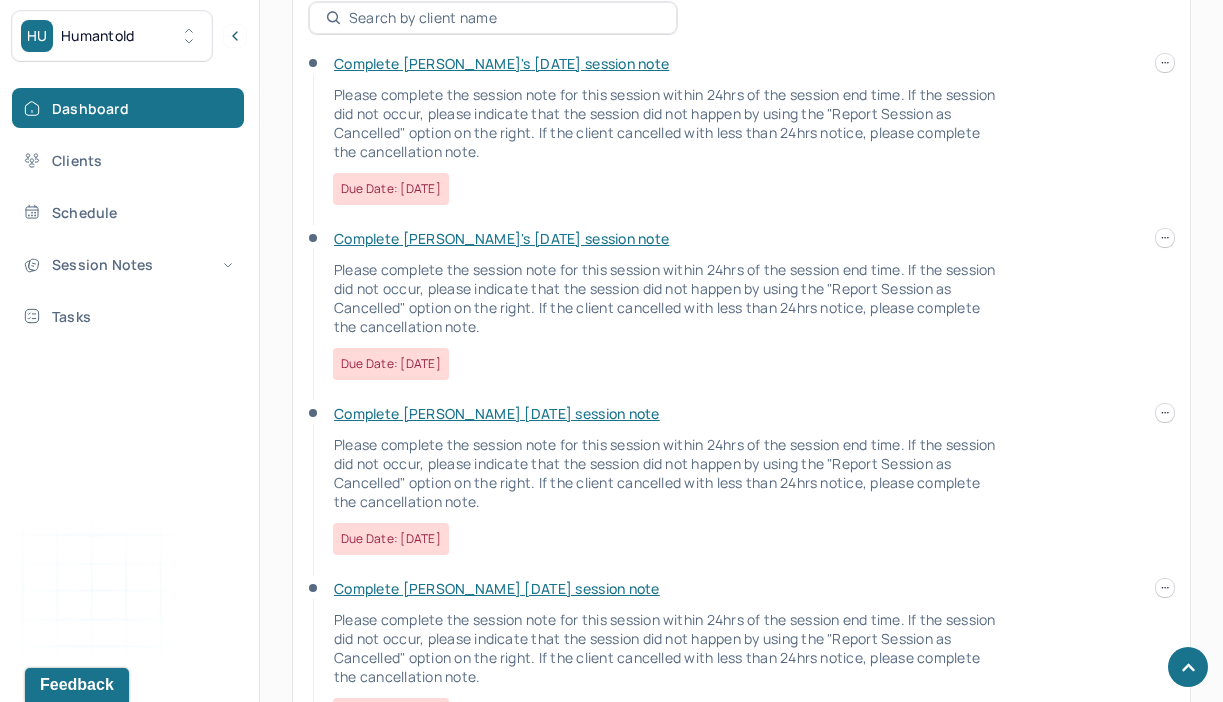 click at bounding box center (1165, 63) 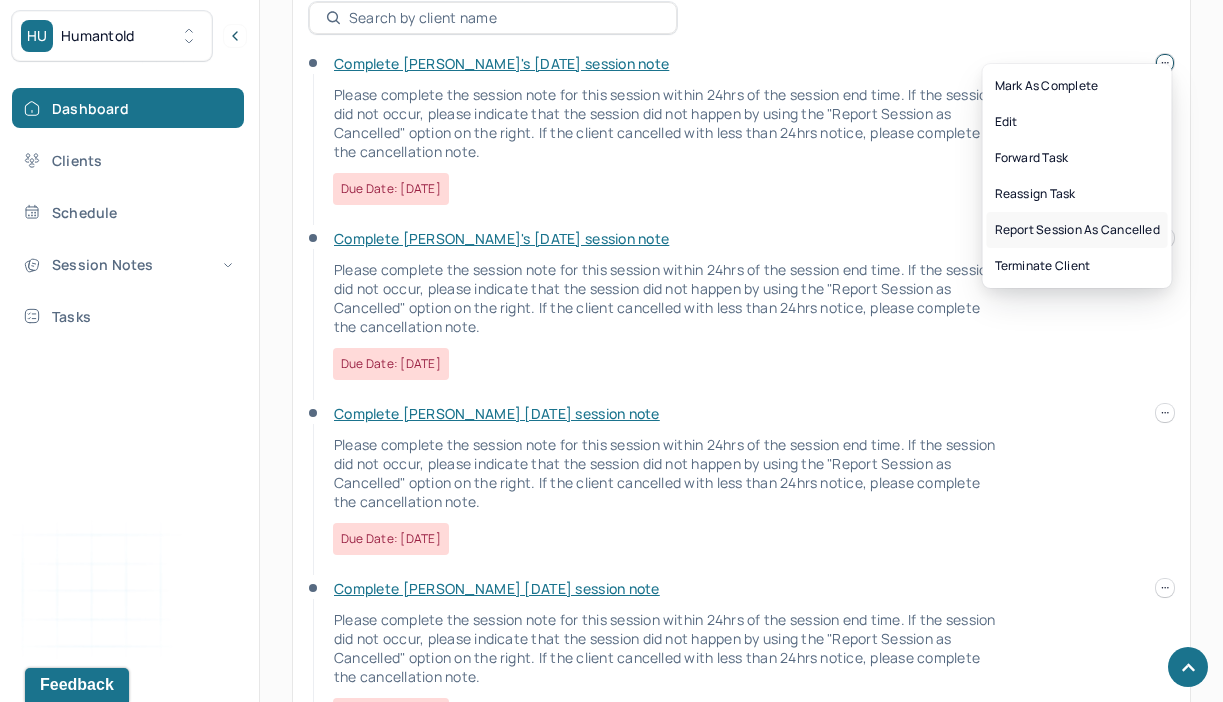 click on "Report session as cancelled" at bounding box center [1077, 230] 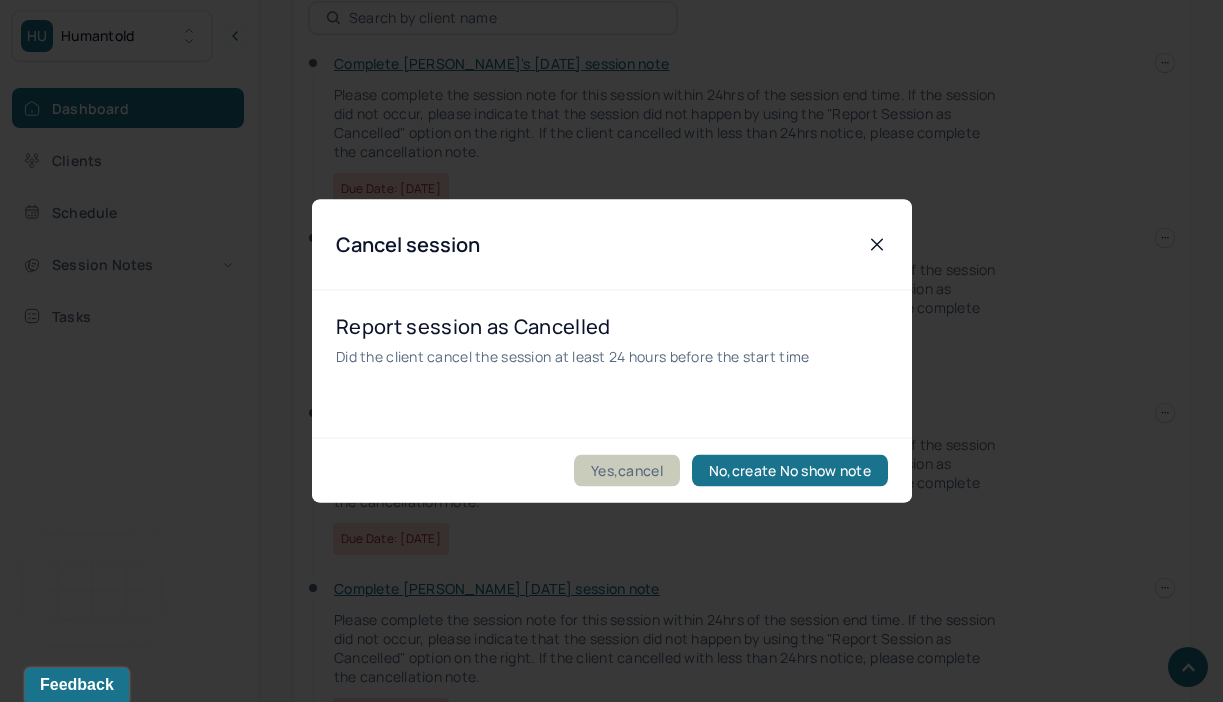 click on "Yes,cancel" at bounding box center (627, 471) 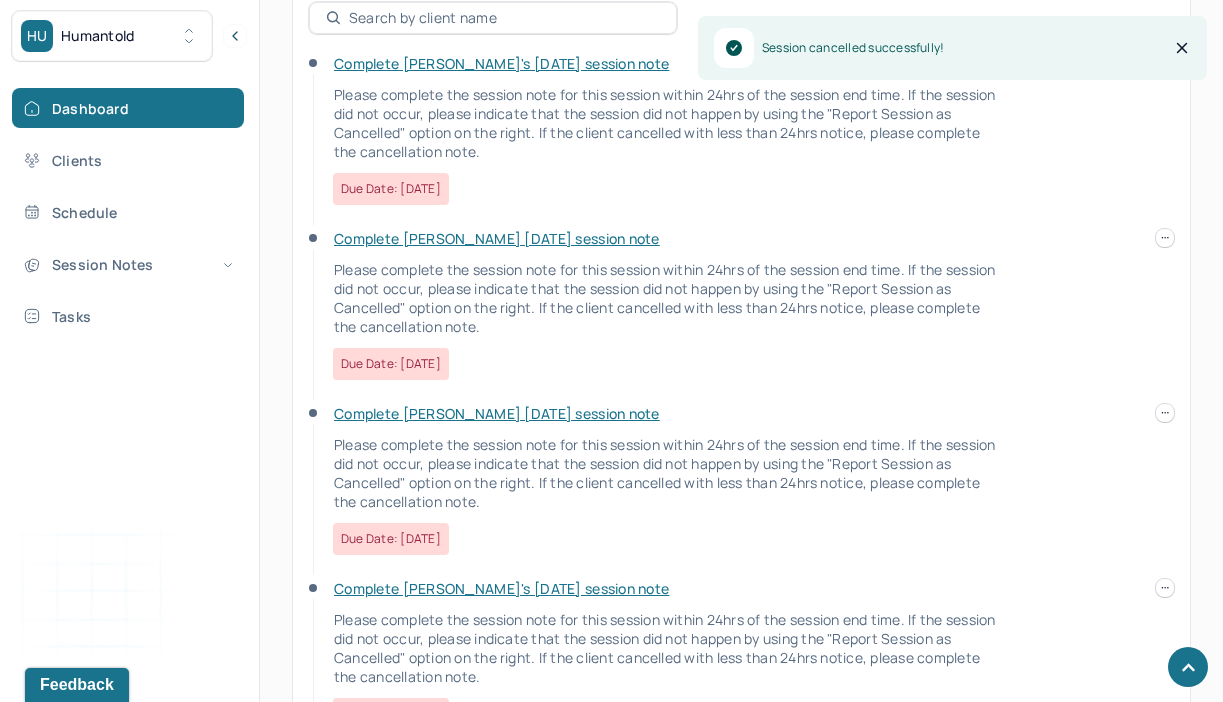 click 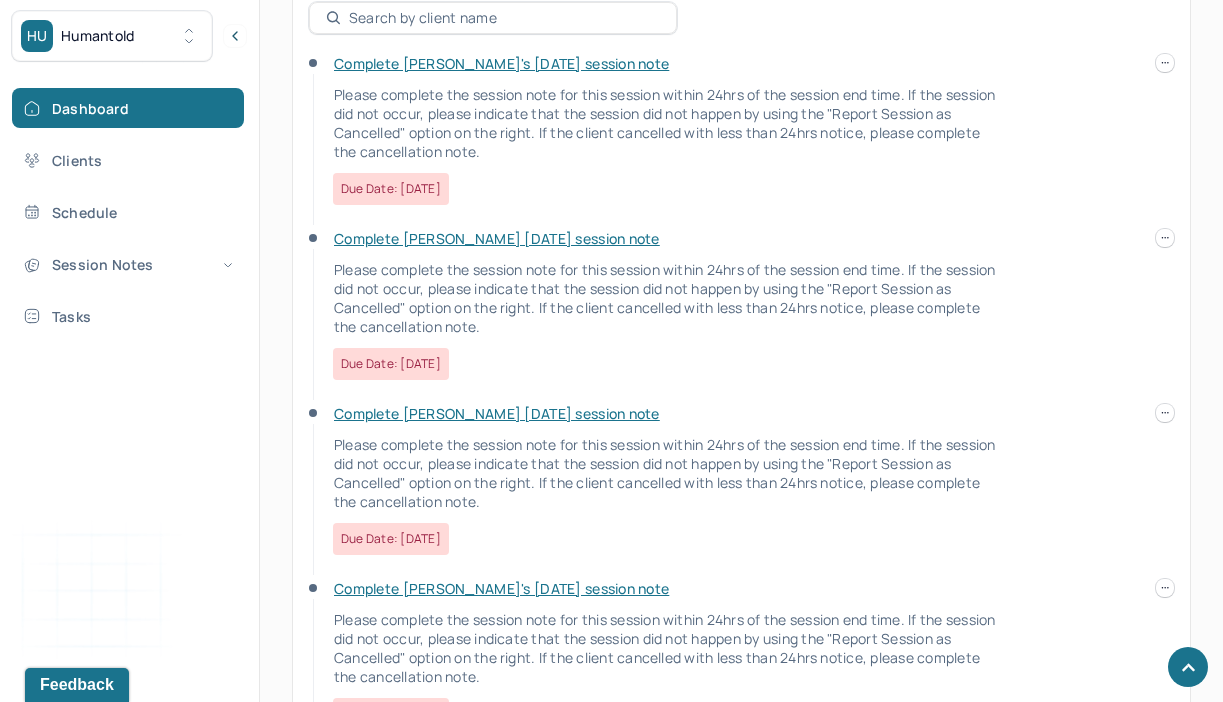 click on "Complete [PERSON_NAME]'s [DATE] session note Please complete the session note for this session within 24hrs of the session end time. If the session did not occur, please indicate that the session did not happen by using the "Report Session as Cancelled" option on the right. If the client cancelled with less than 24hrs notice, please complete the cancellation note. Due date: [DATE]" at bounding box center [741, 141] 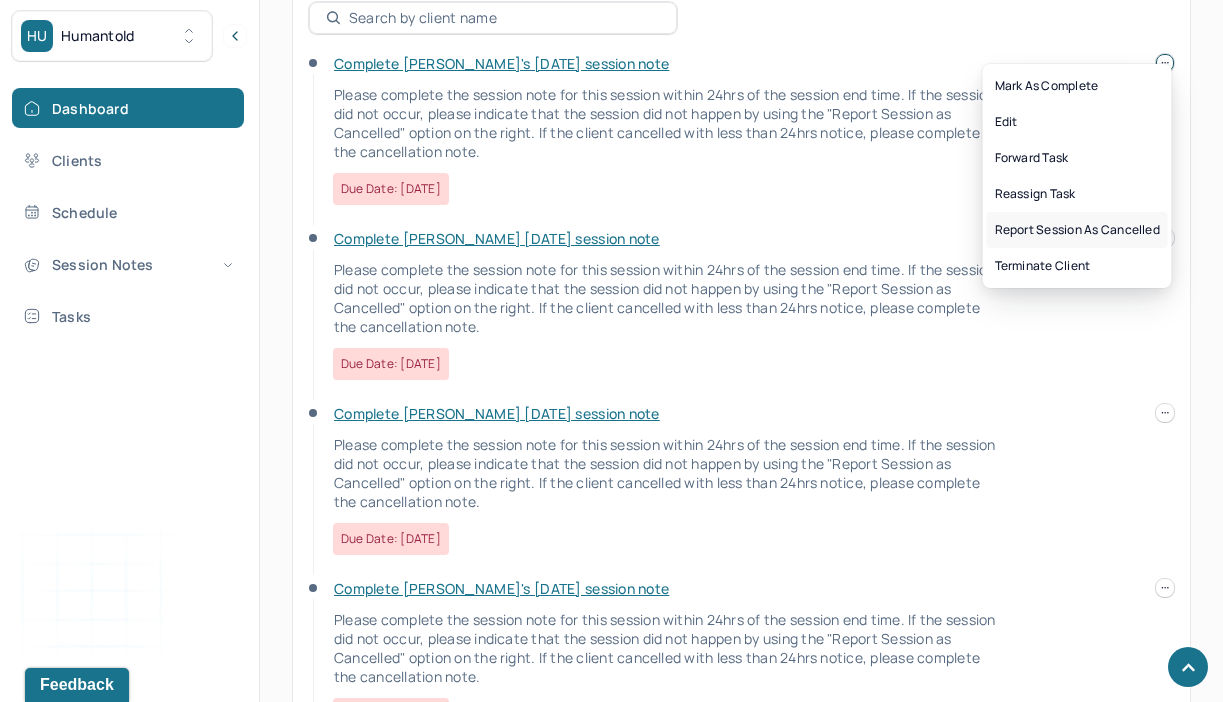 click on "Report session as cancelled" at bounding box center [1077, 230] 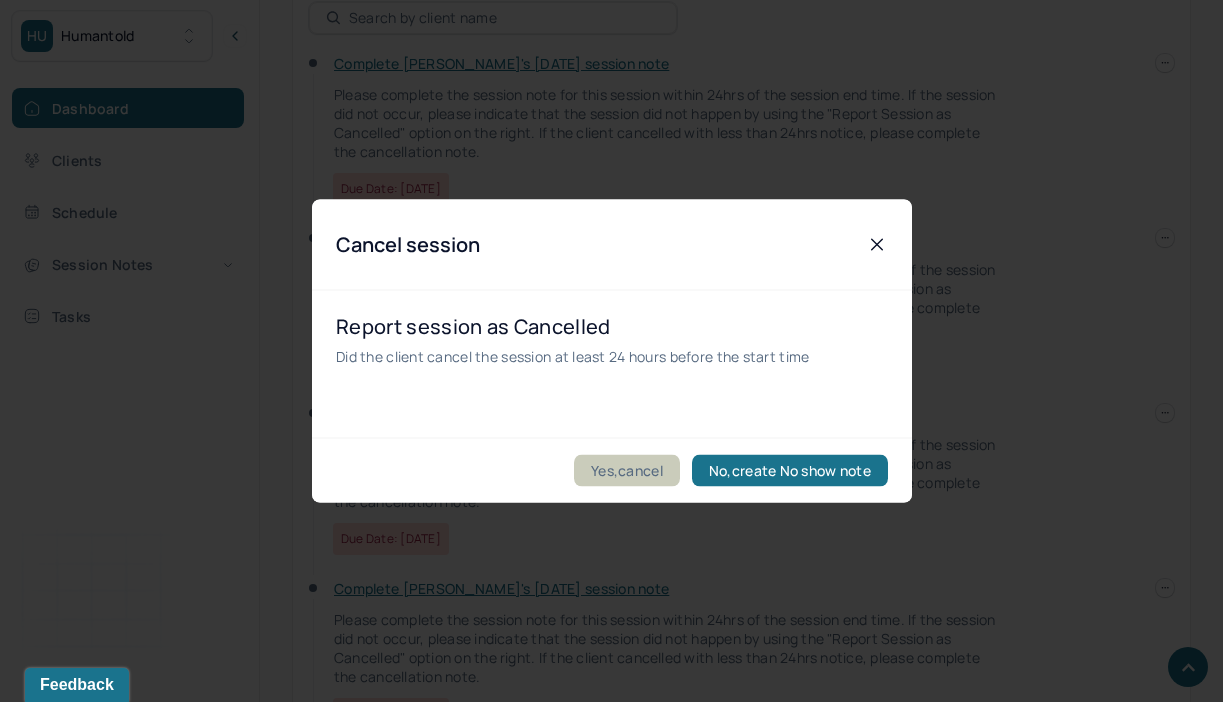click on "Yes,cancel" at bounding box center [627, 471] 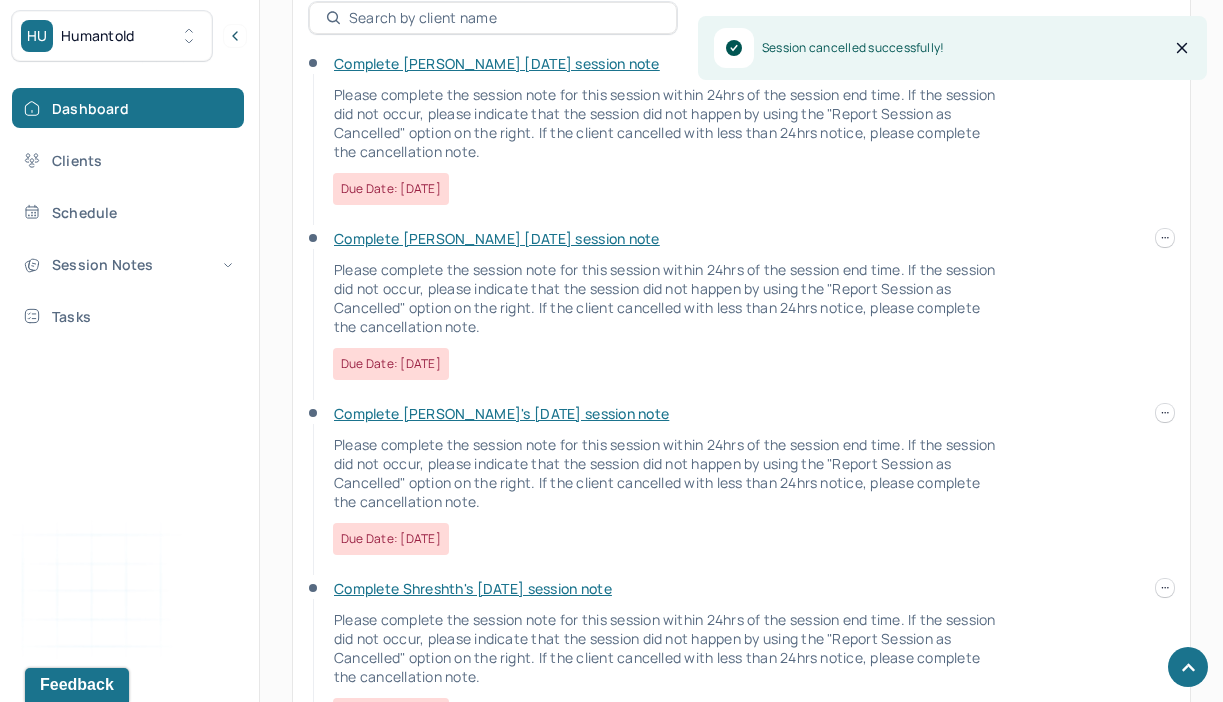 click 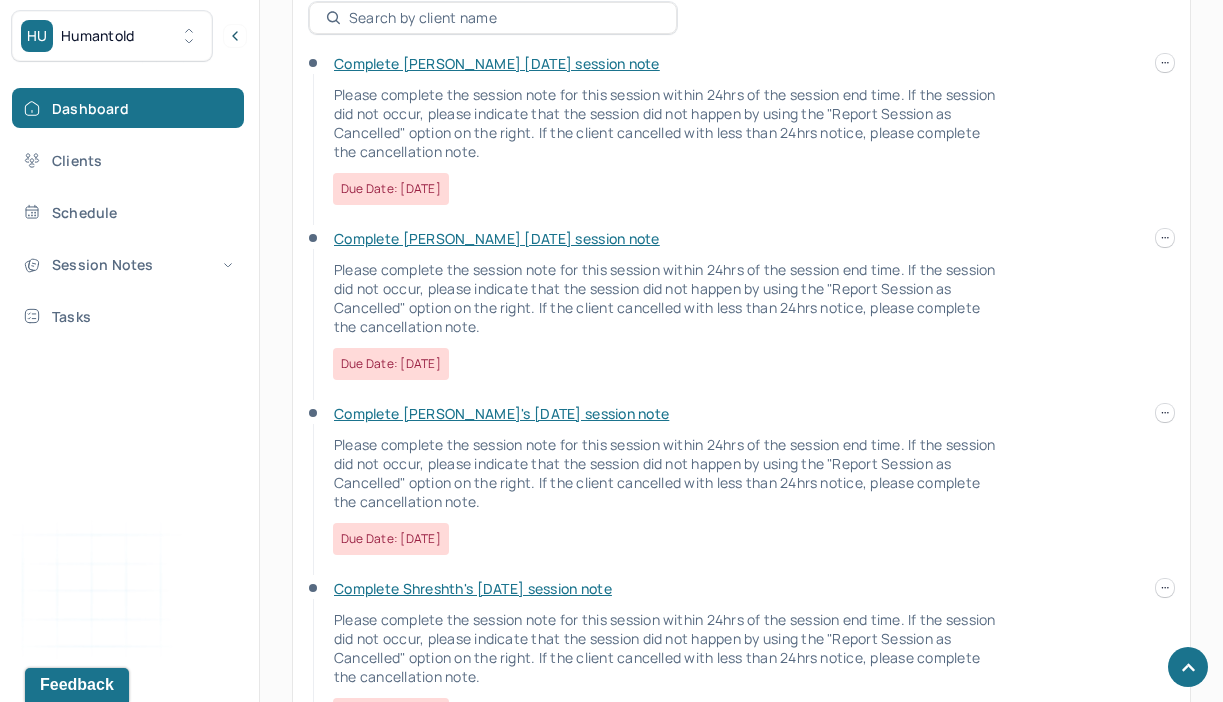 click 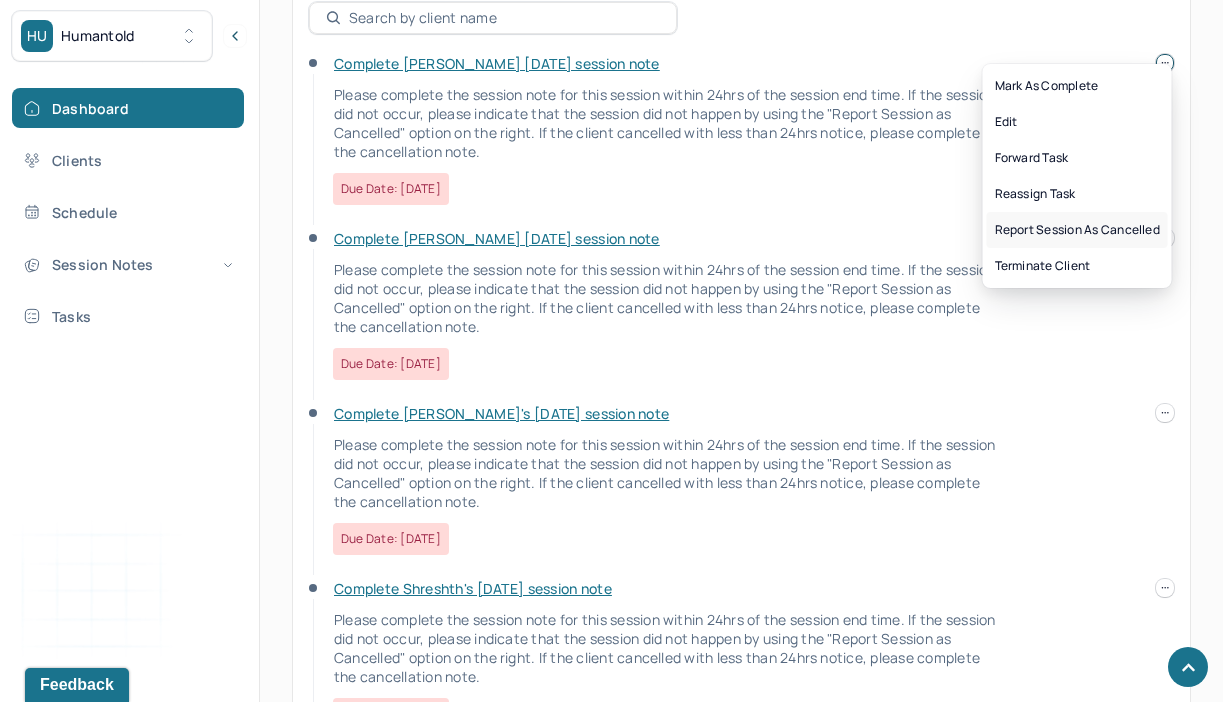 click on "Report session as cancelled" at bounding box center [1077, 230] 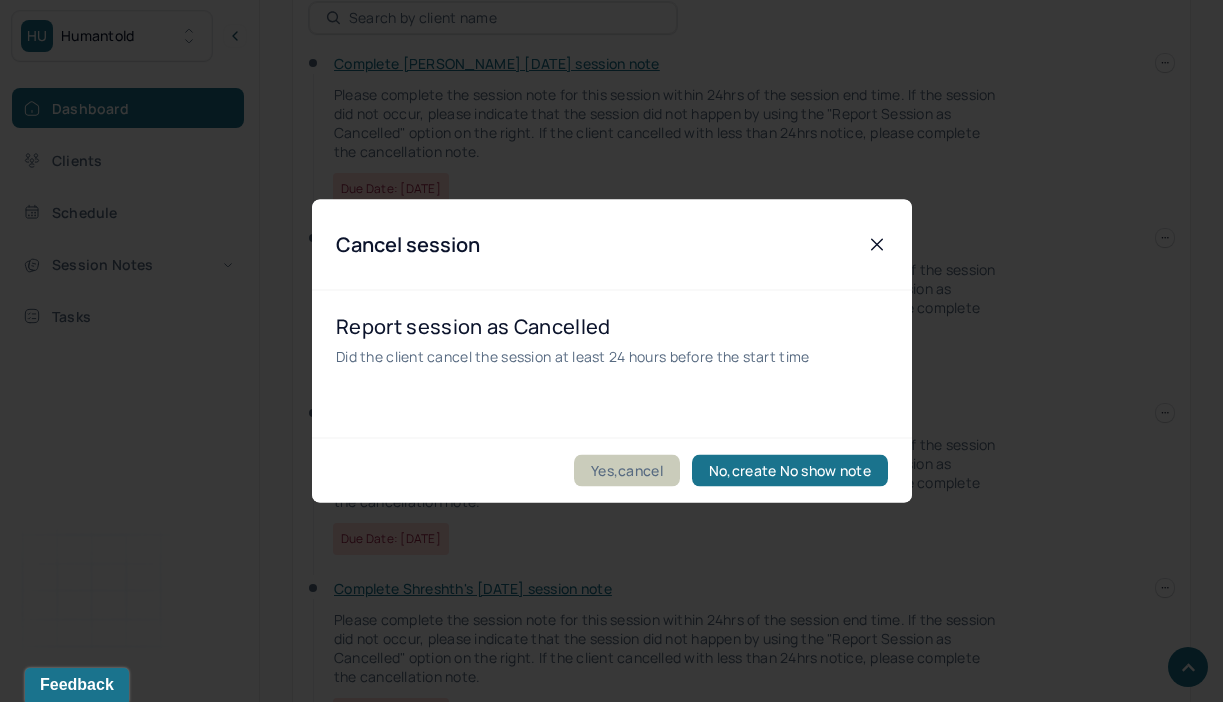 click on "Yes,cancel" at bounding box center [627, 471] 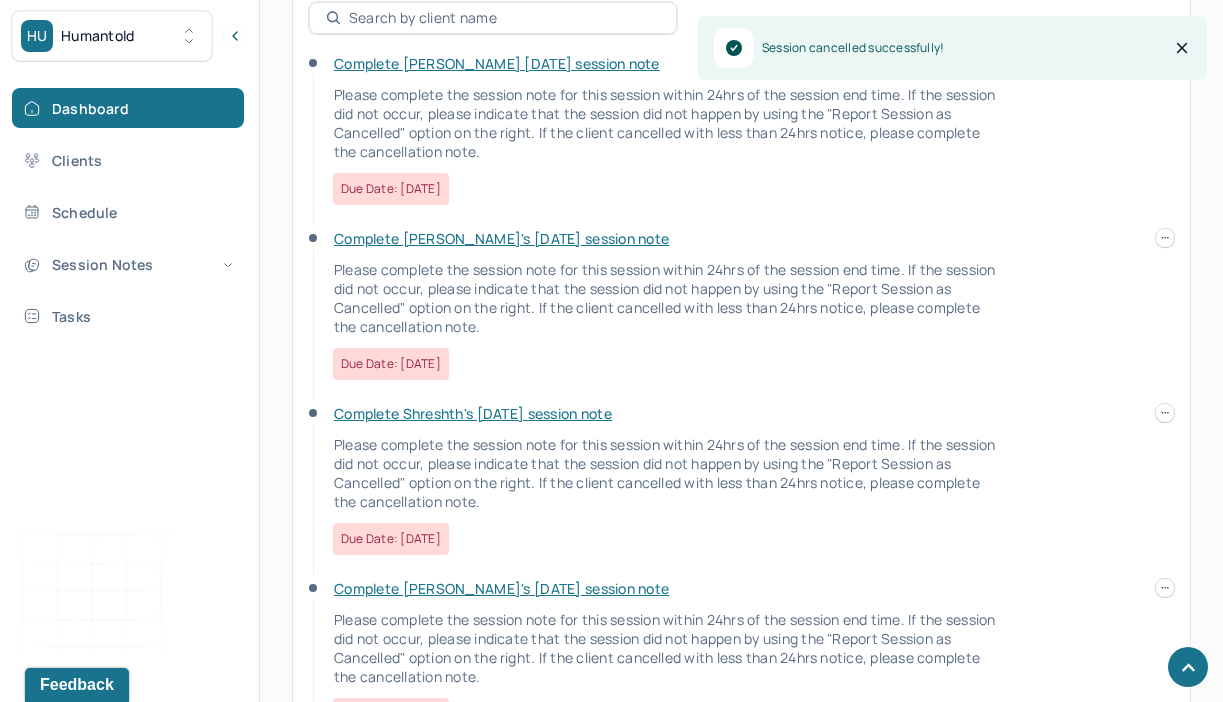 click 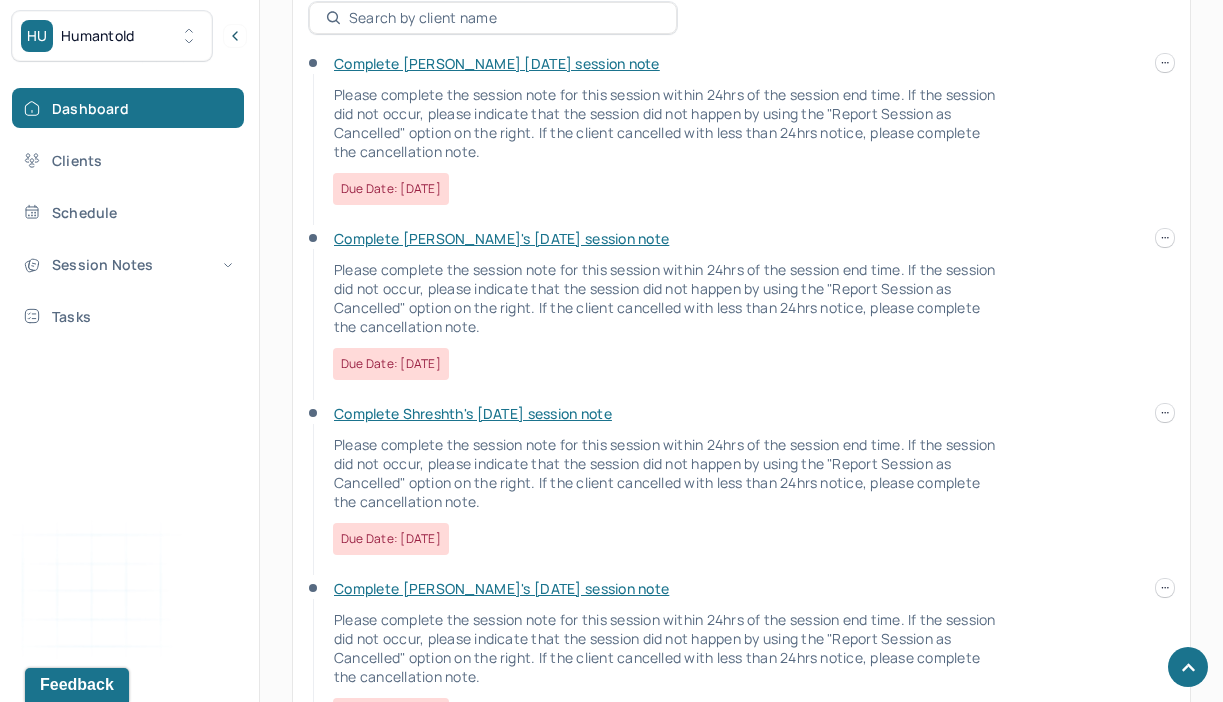 click at bounding box center (1165, 63) 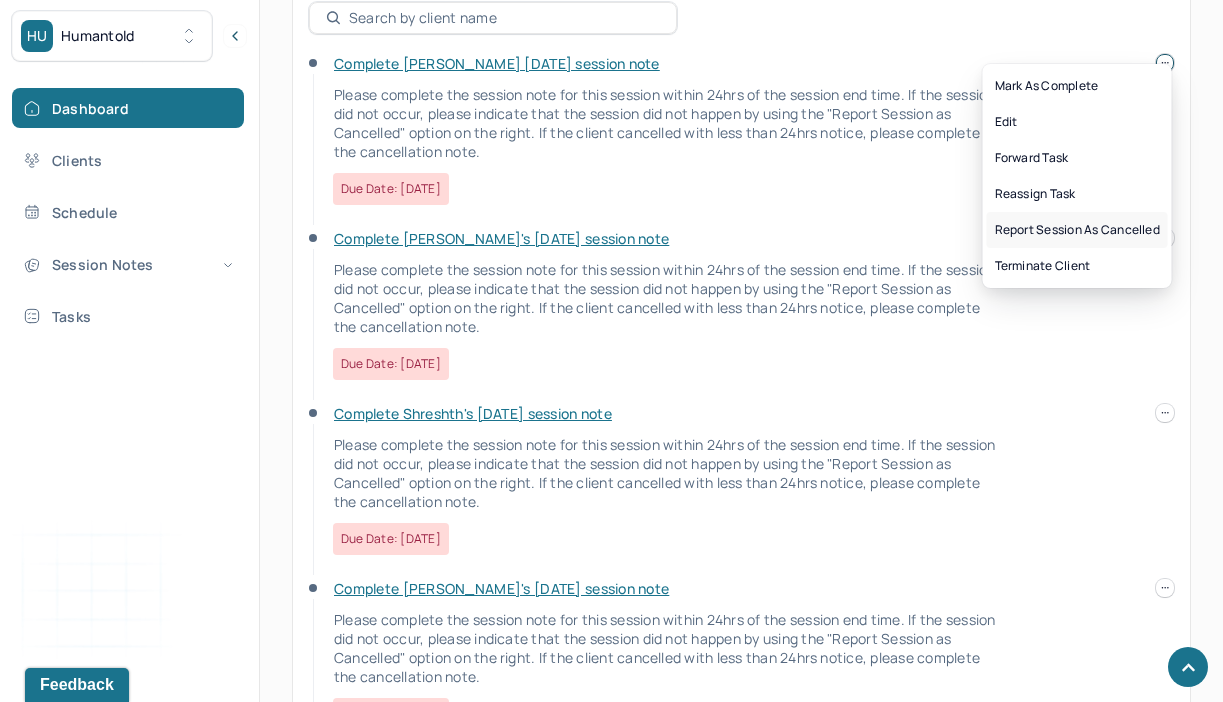 click on "Report session as cancelled" at bounding box center (1077, 230) 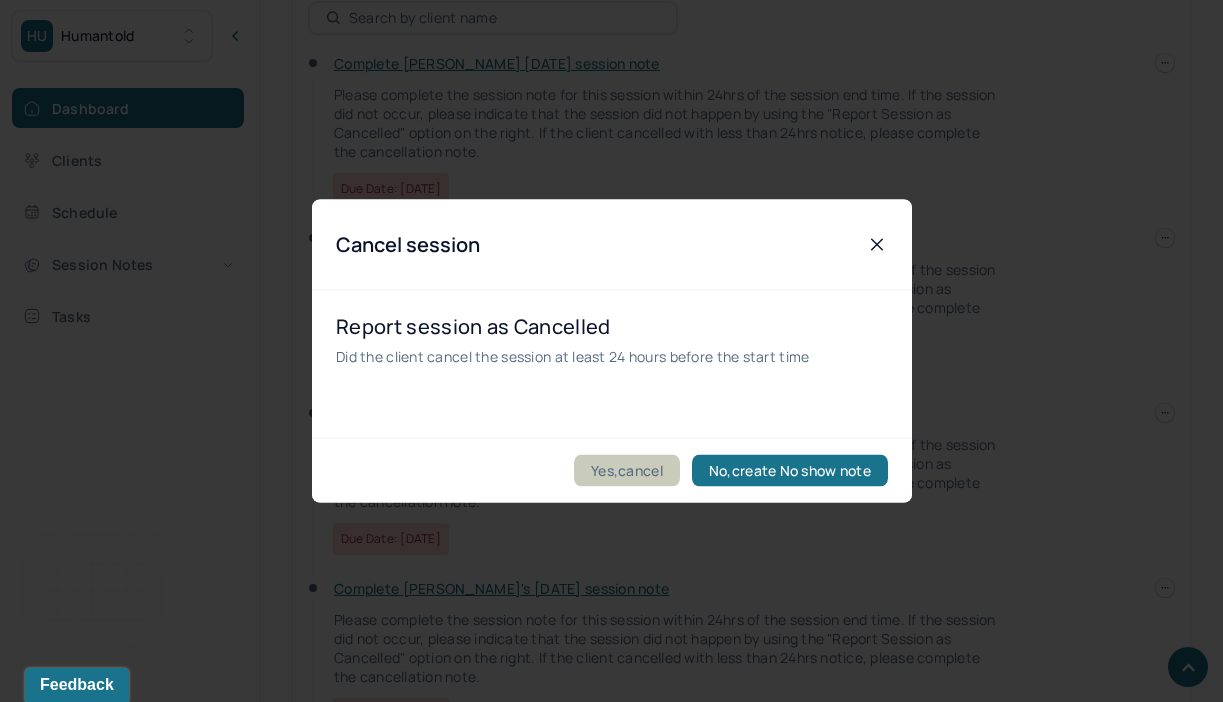 click on "Yes,cancel" at bounding box center (627, 471) 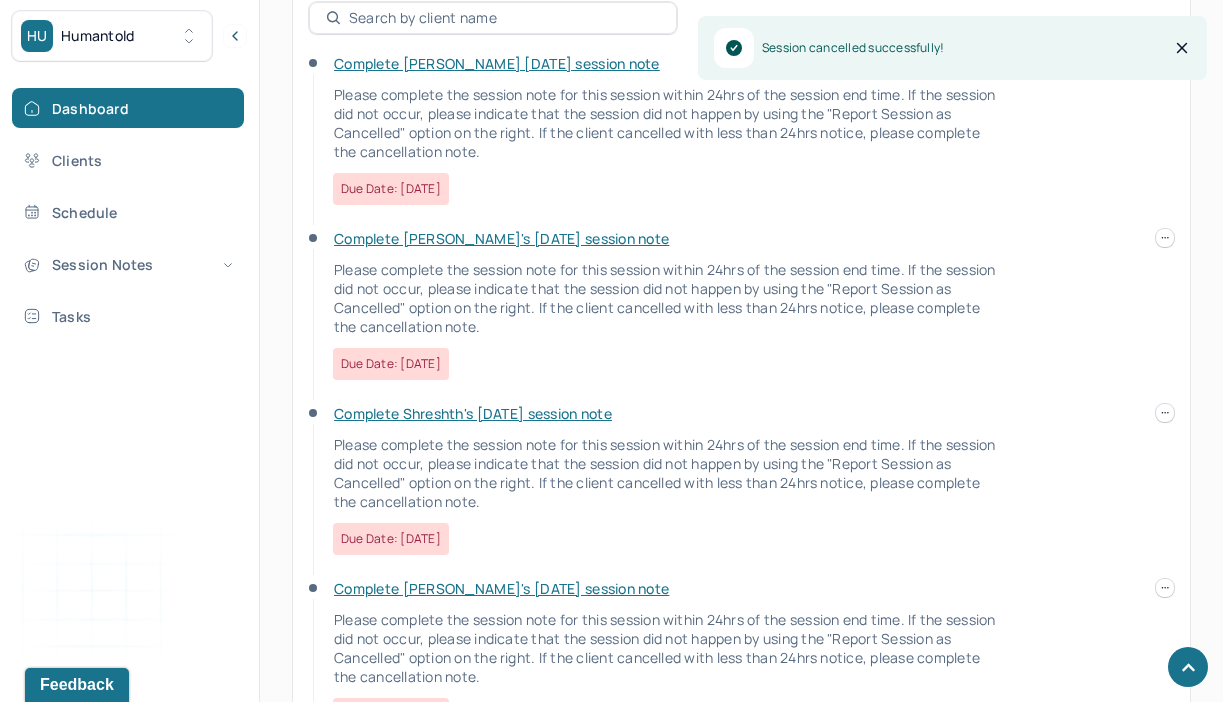 scroll, scrollTop: 737, scrollLeft: 0, axis: vertical 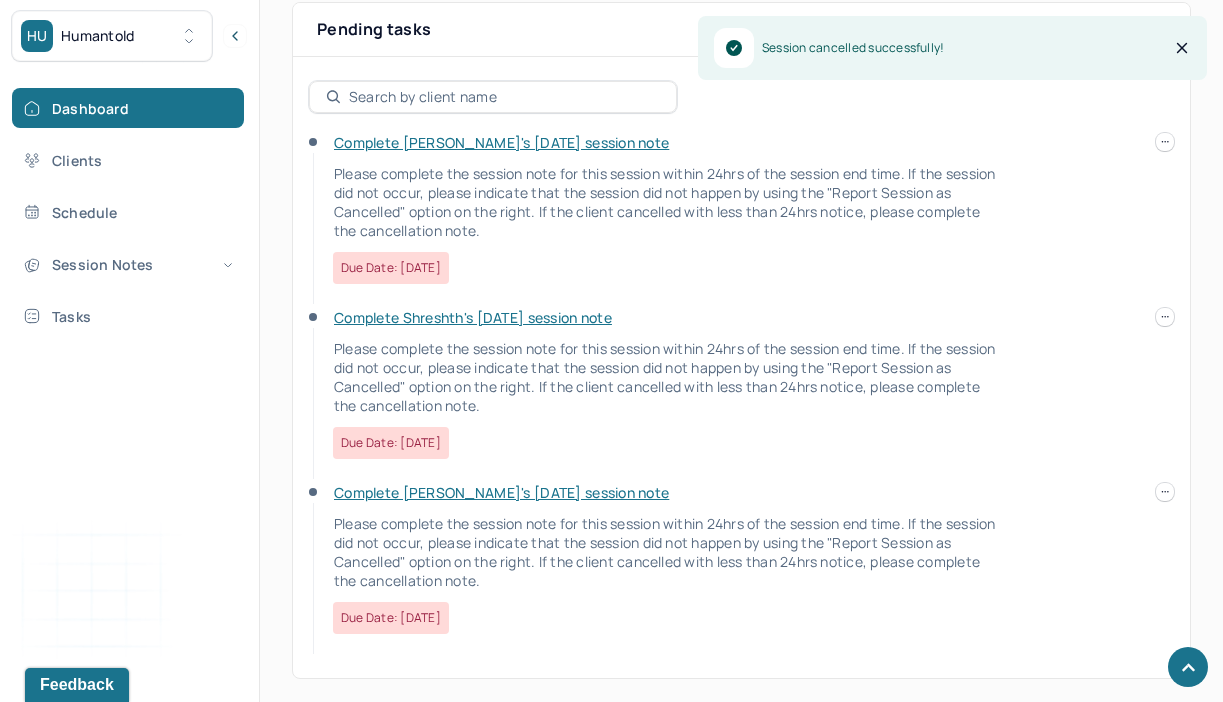 click at bounding box center [1165, 142] 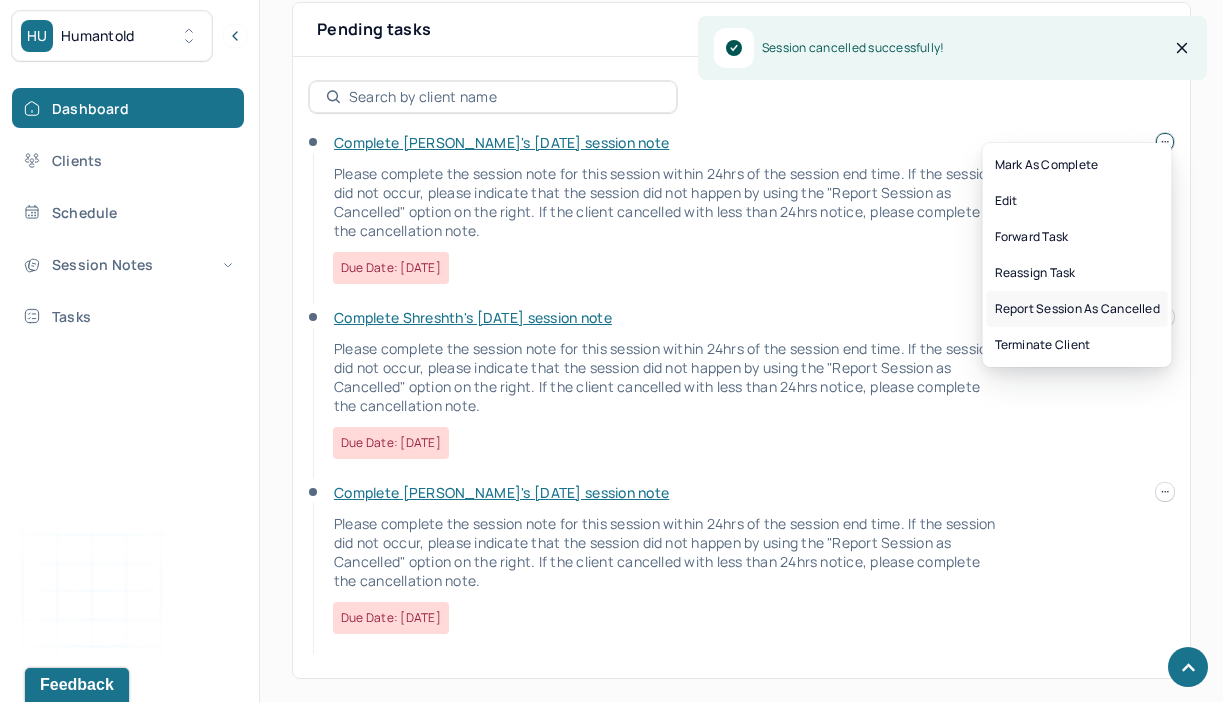 click on "Report session as cancelled" at bounding box center (1077, 309) 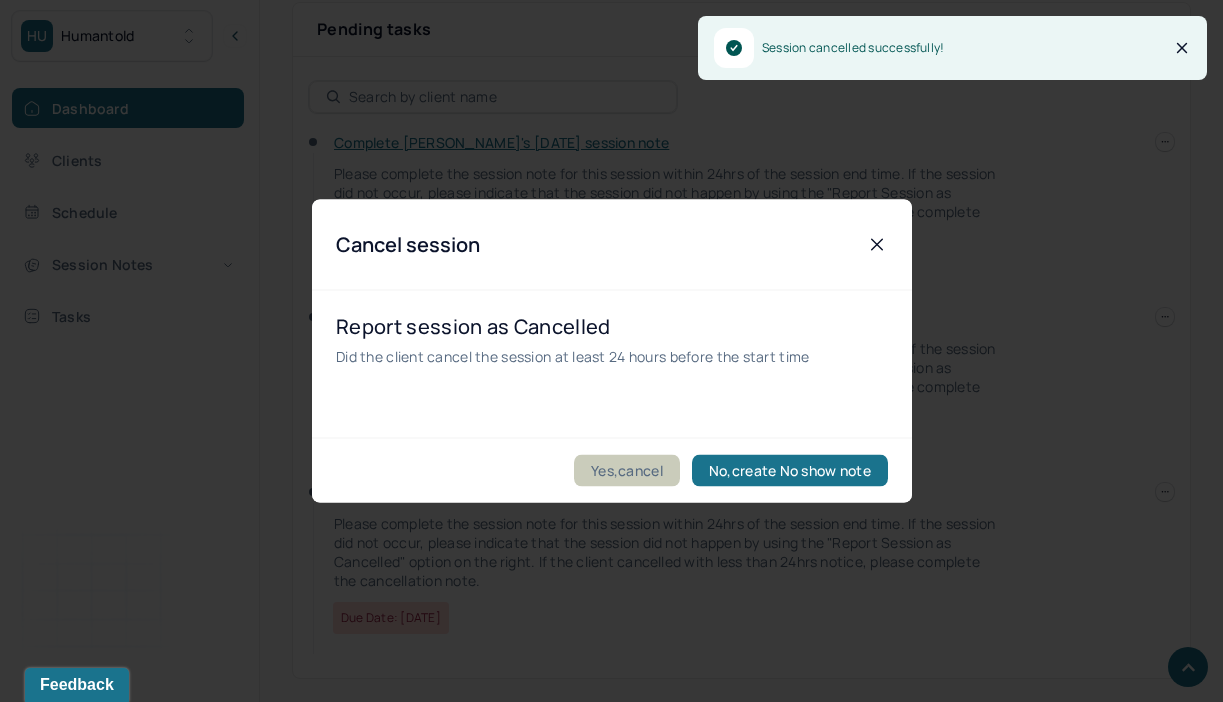 click on "Yes,cancel" at bounding box center [627, 471] 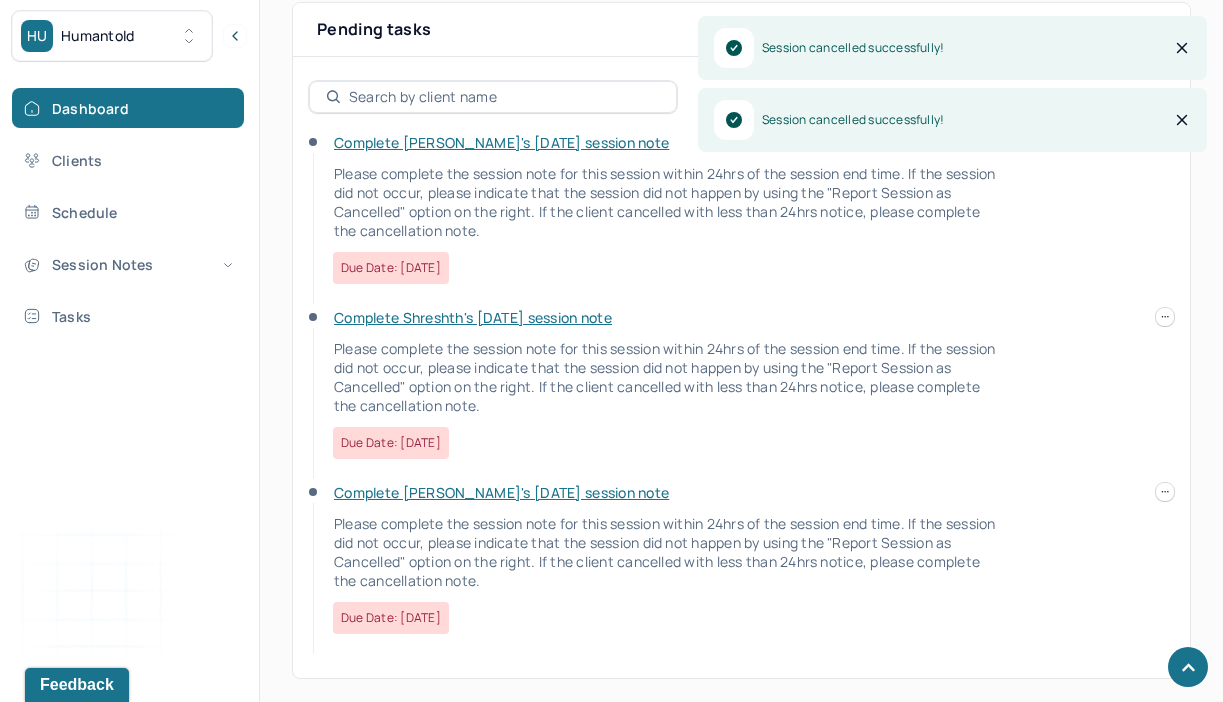 scroll, scrollTop: 562, scrollLeft: 0, axis: vertical 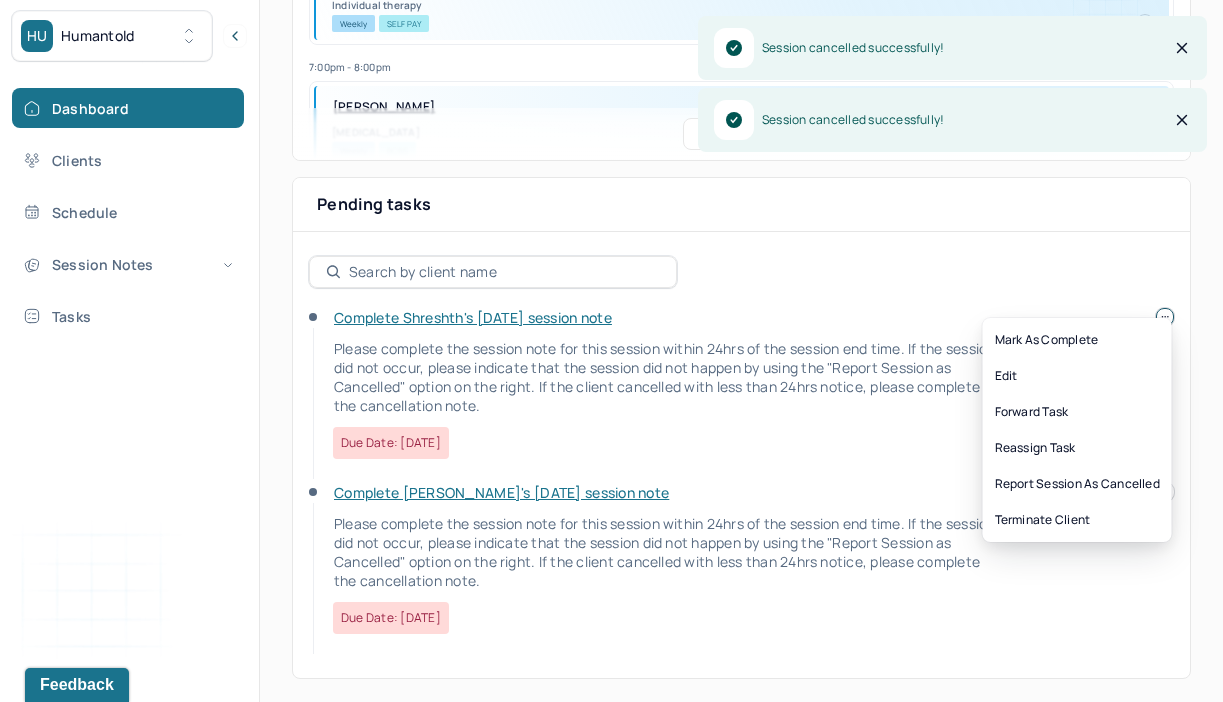 click at bounding box center [1165, 317] 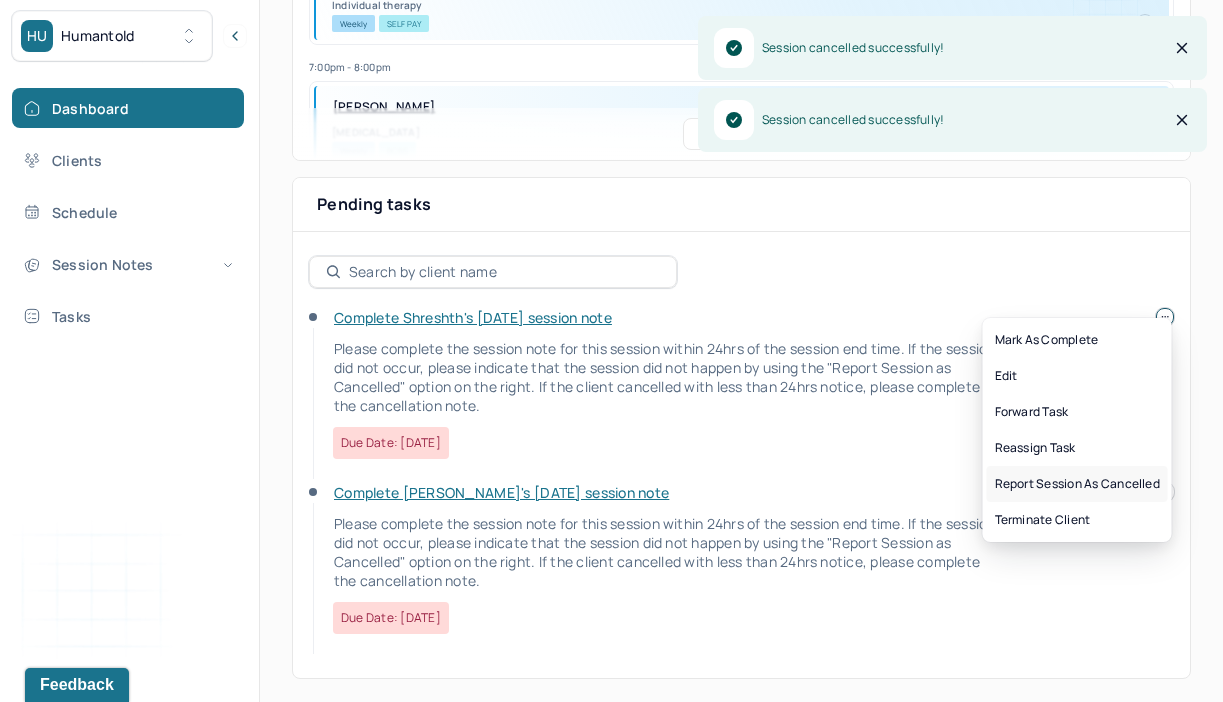 click on "Report session as cancelled" at bounding box center [1077, 484] 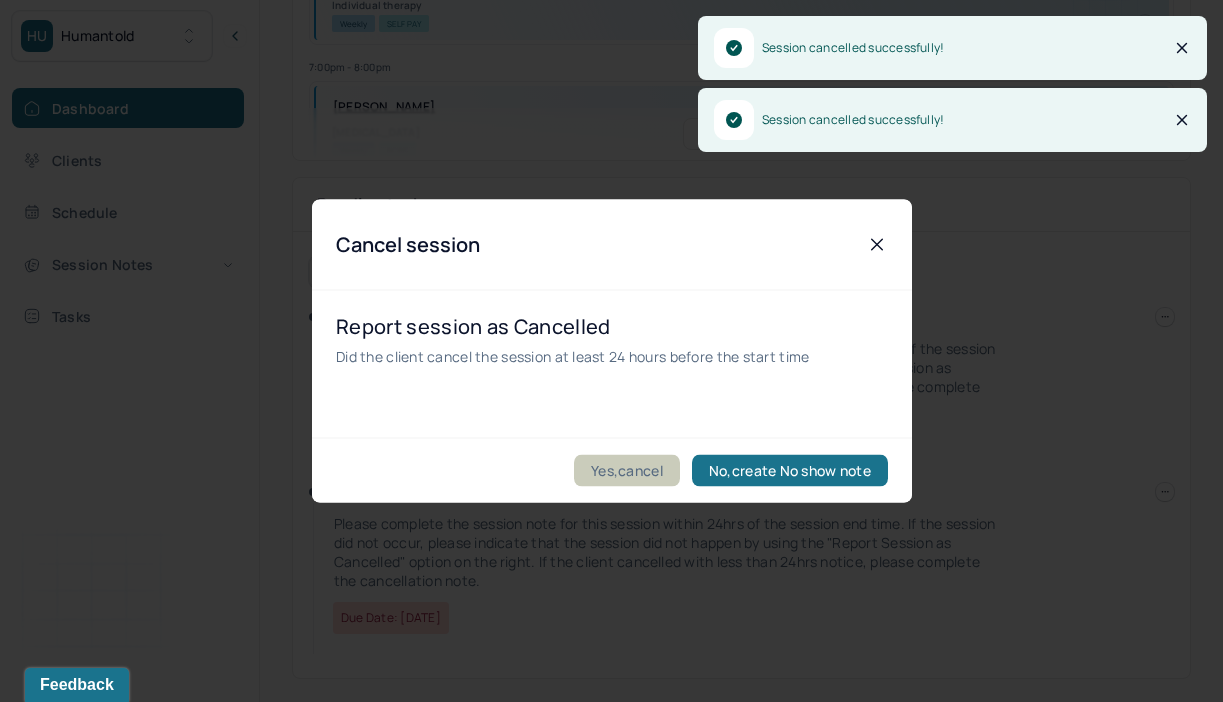 click on "Yes,cancel" at bounding box center [627, 471] 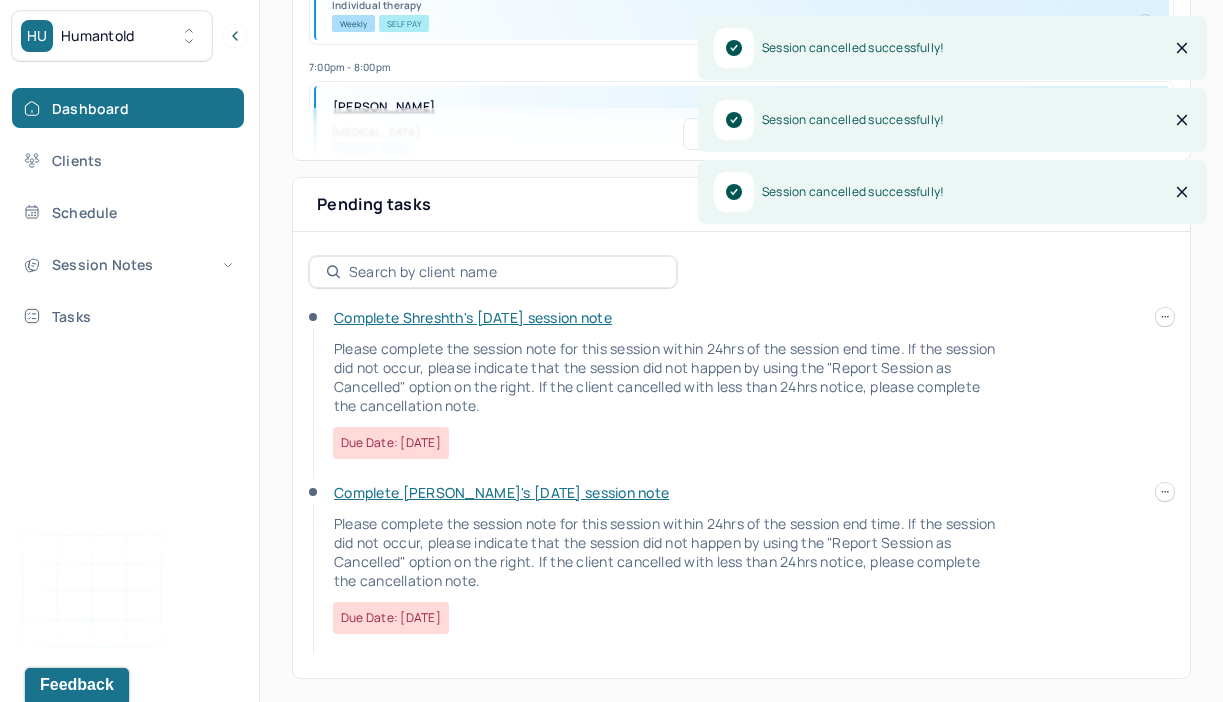 scroll, scrollTop: 387, scrollLeft: 0, axis: vertical 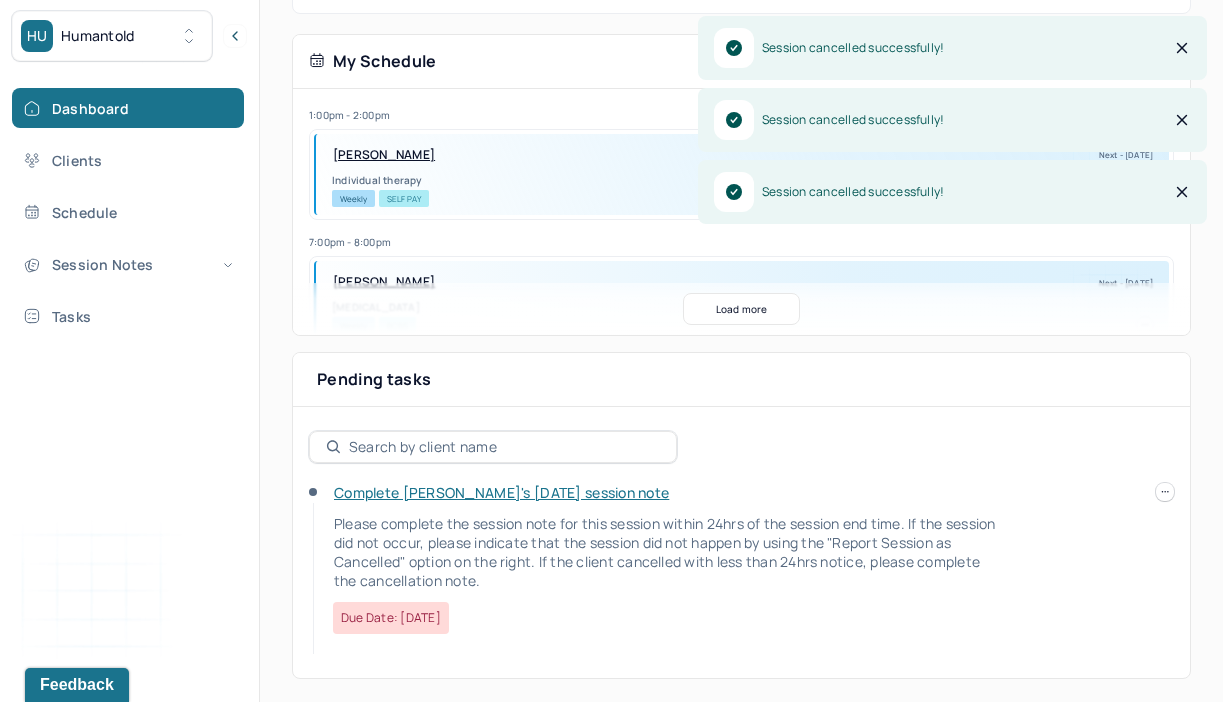 click at bounding box center (1165, 492) 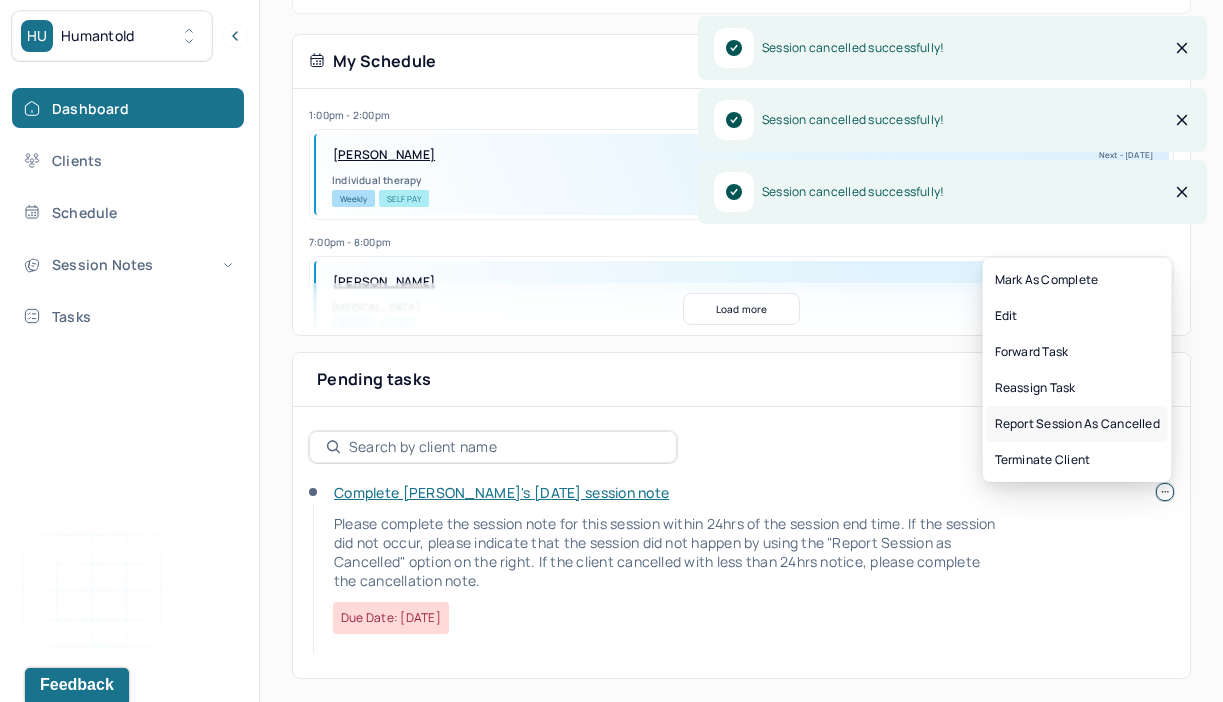 click on "Report session as cancelled" at bounding box center [1077, 424] 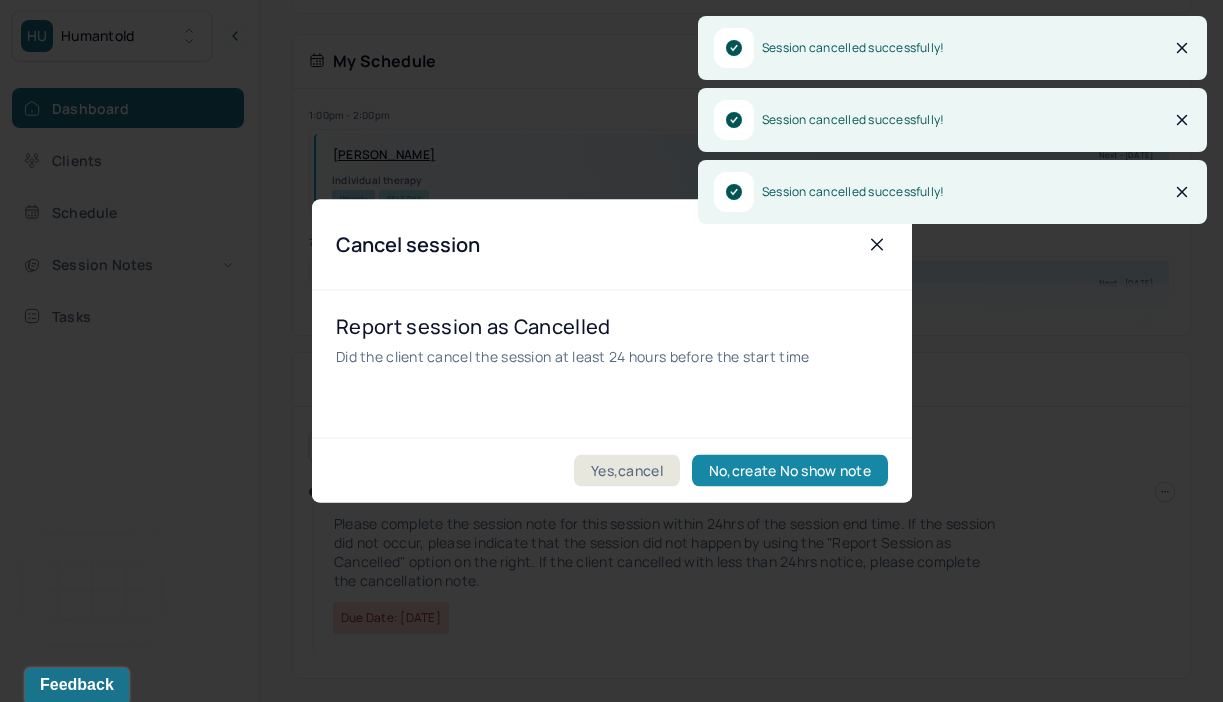 click on "No,create No show note" at bounding box center [789, 471] 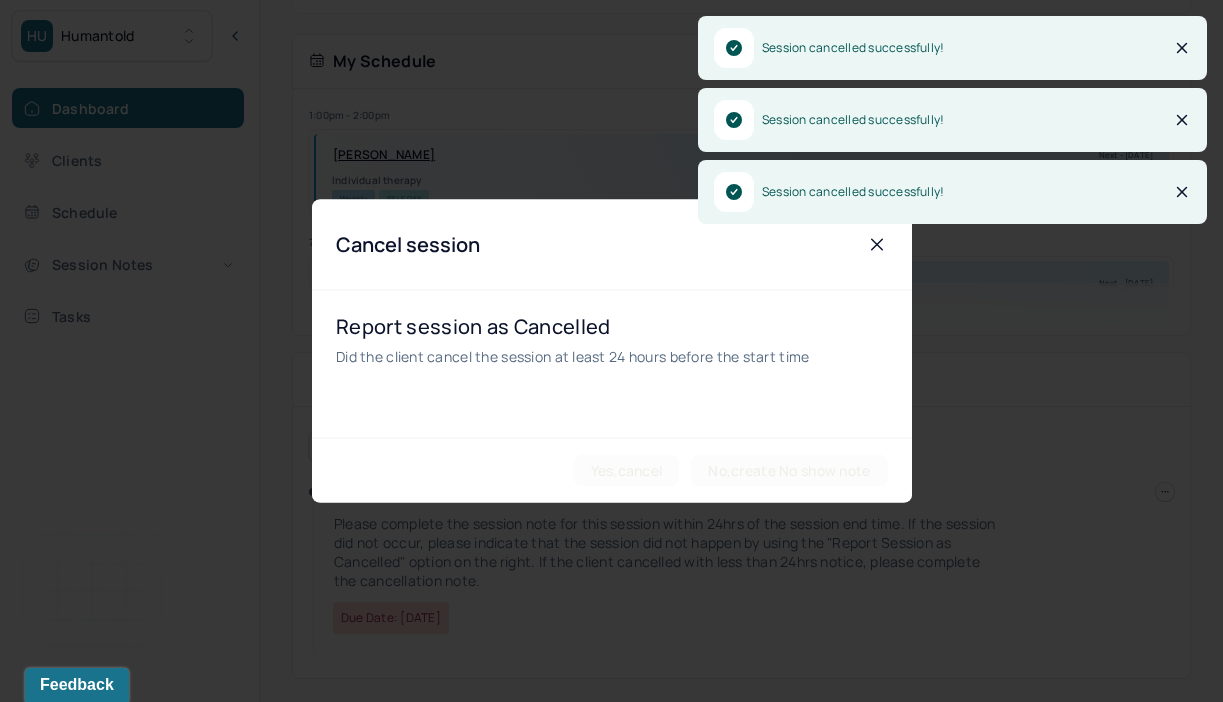 scroll, scrollTop: 19, scrollLeft: 0, axis: vertical 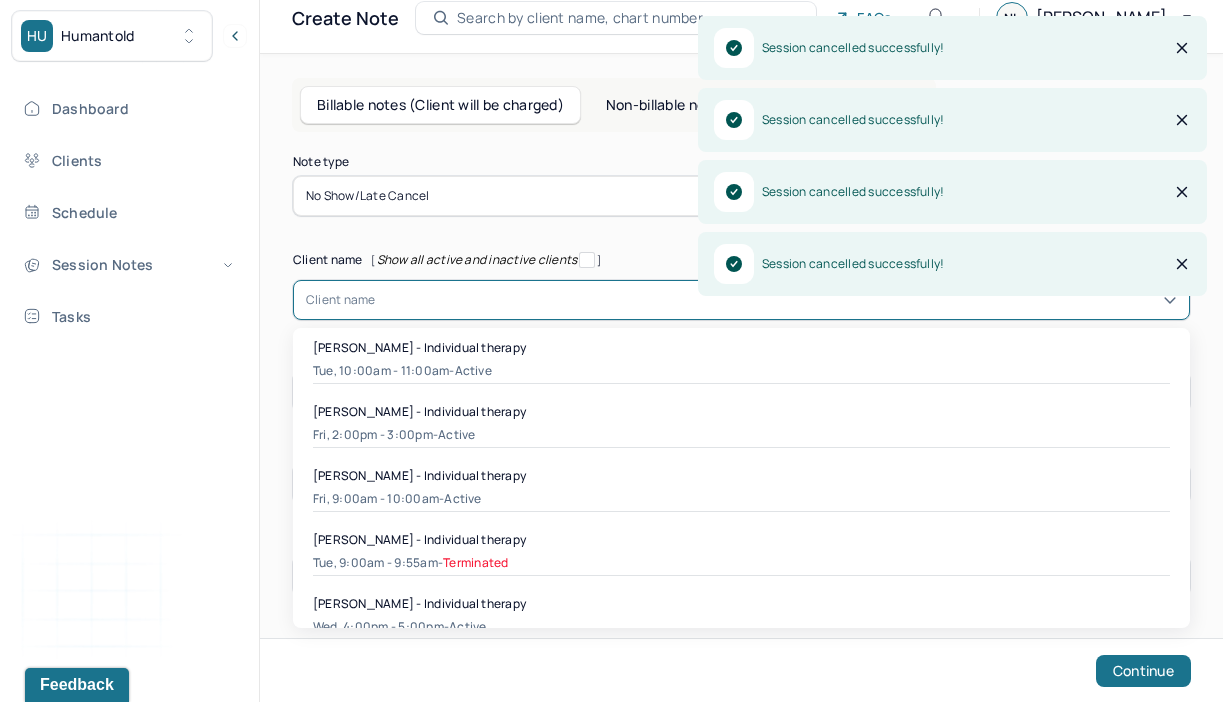 click on "Client name" at bounding box center [741, 300] 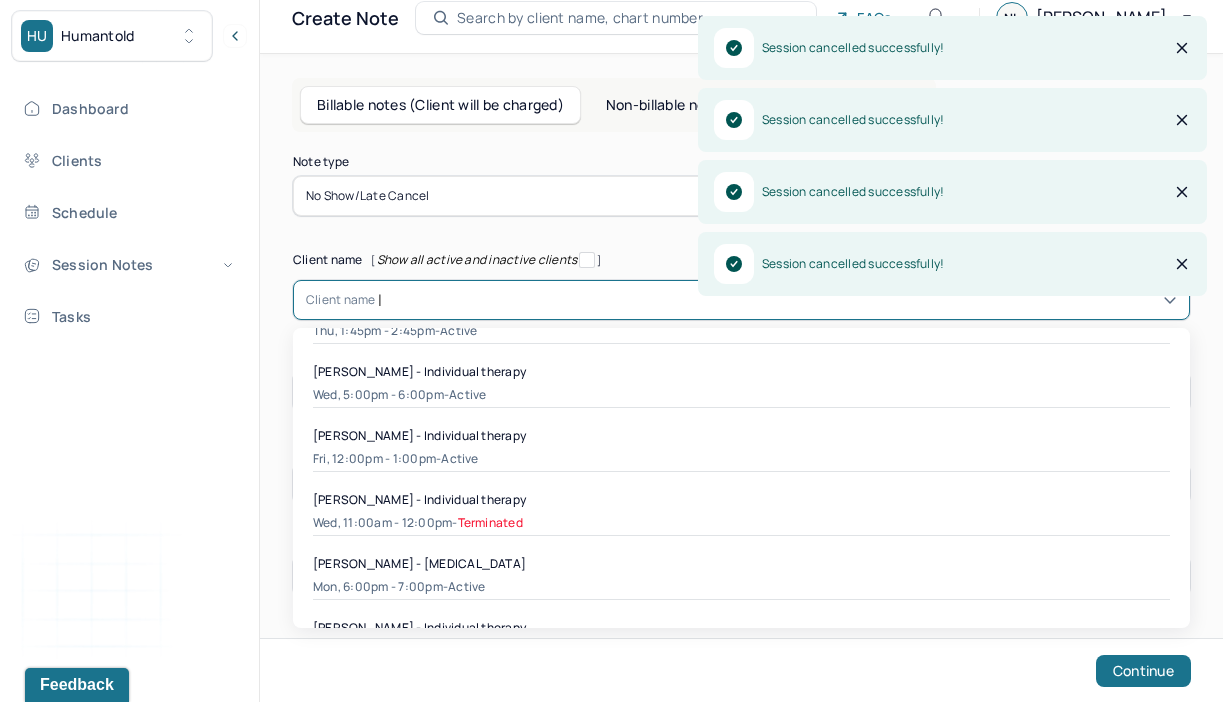 scroll, scrollTop: 0, scrollLeft: 0, axis: both 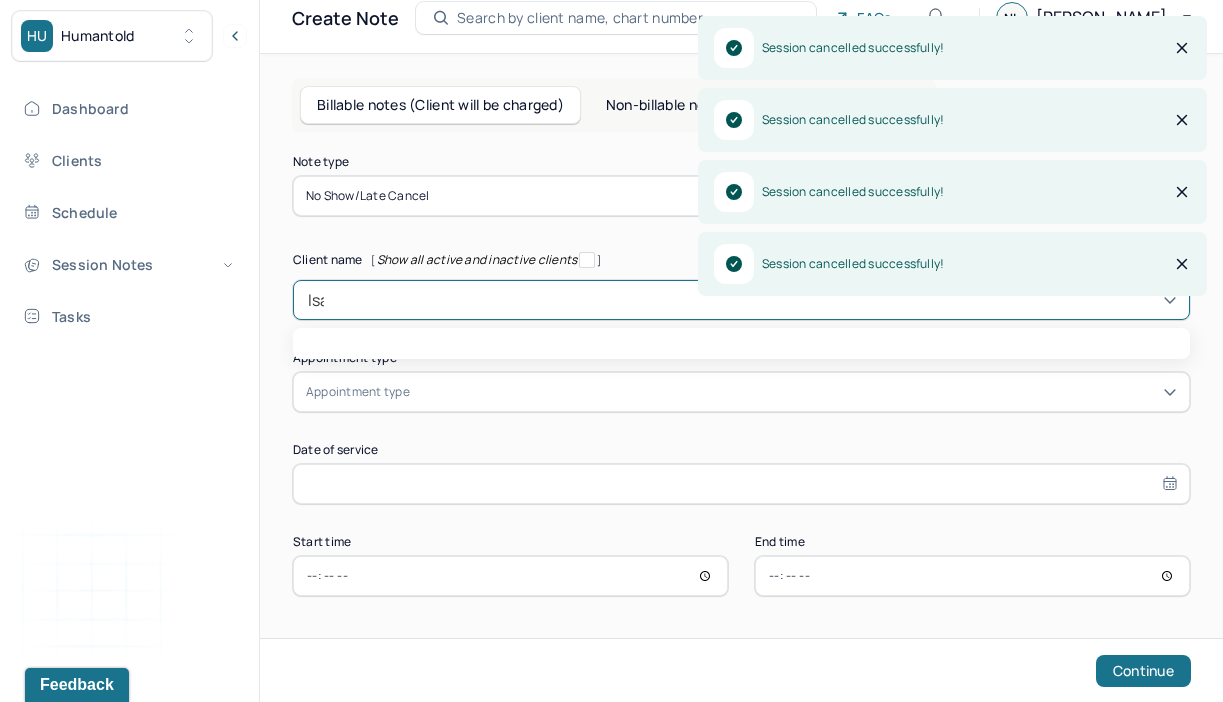 type on "Isab" 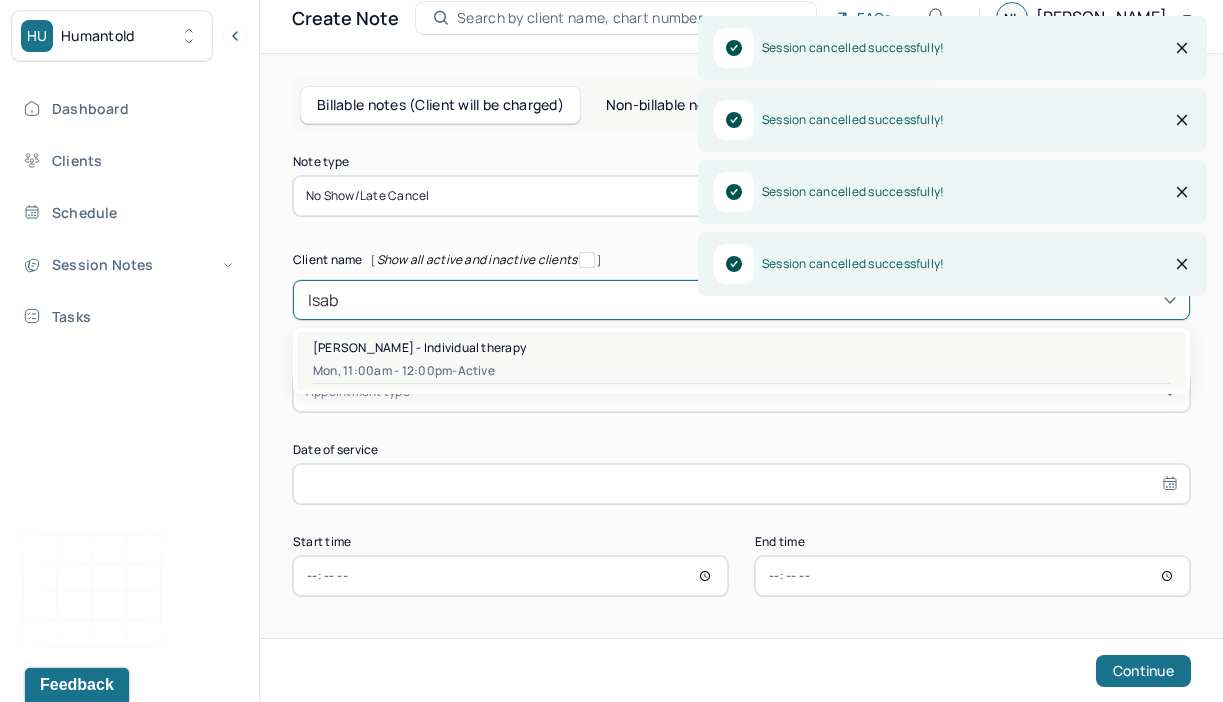 click on "[PERSON_NAME] - Individual therapy" at bounding box center (419, 347) 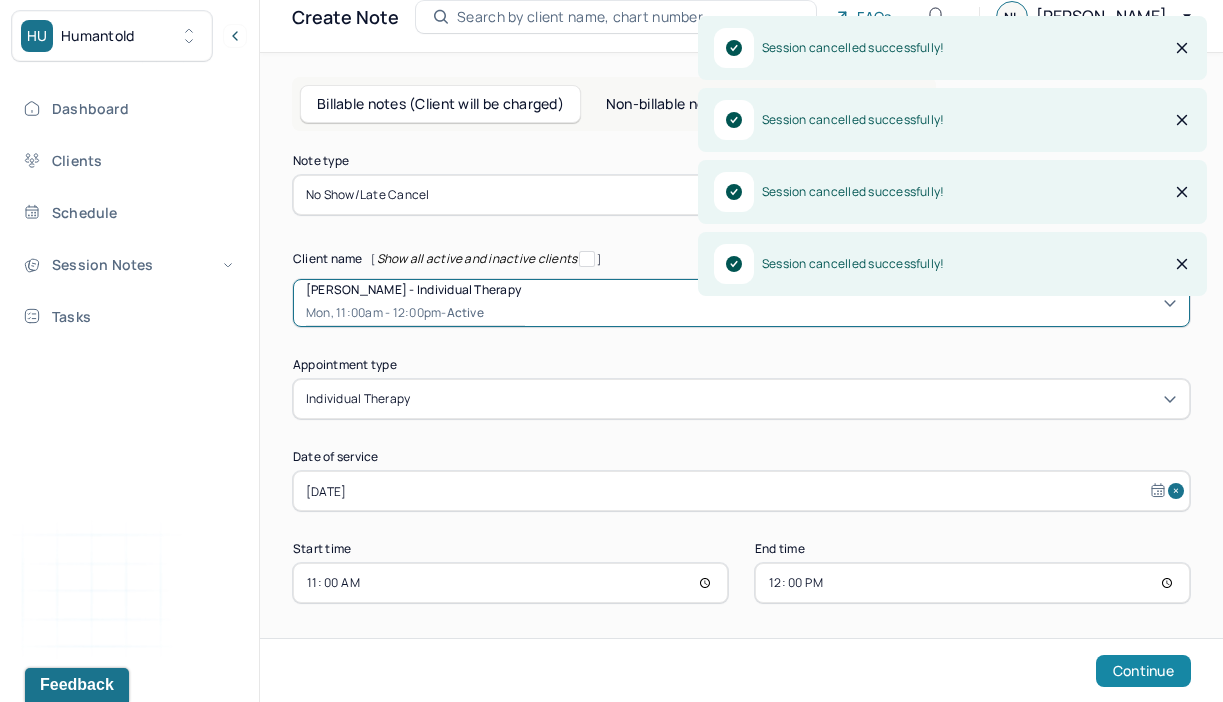 click on "Continue" at bounding box center [1143, 671] 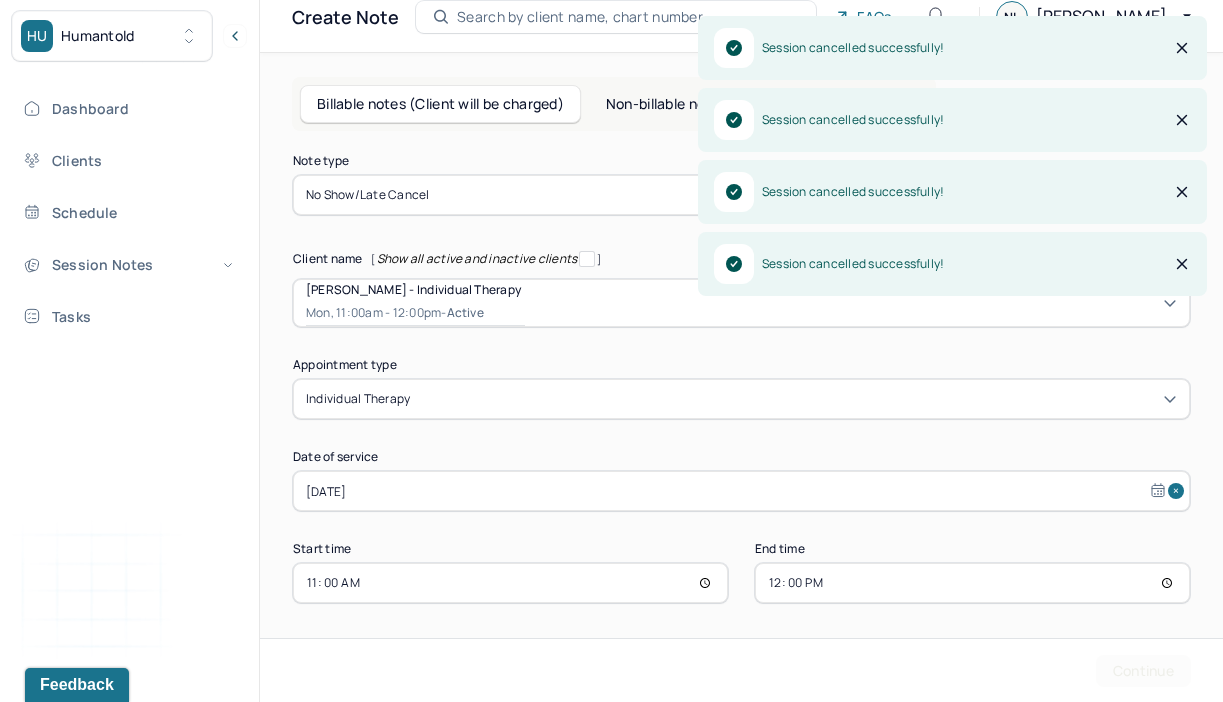 scroll, scrollTop: 0, scrollLeft: 0, axis: both 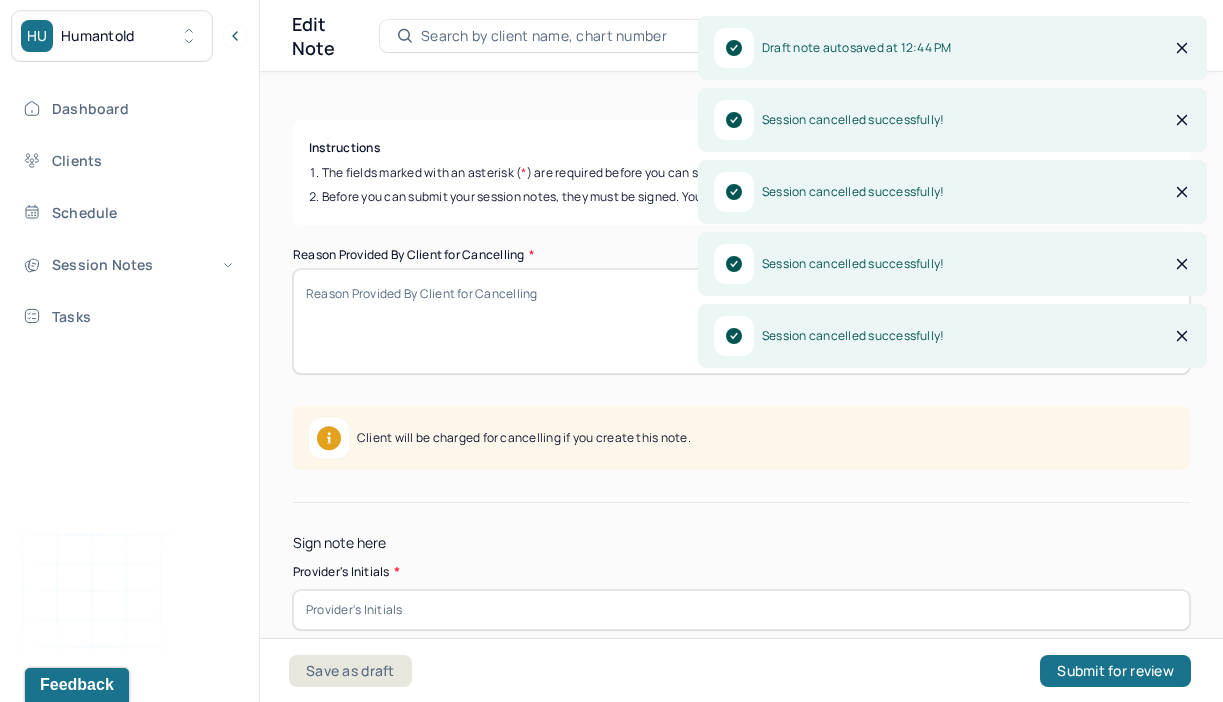 click on "Reason Provided By Client for Cancelling *" at bounding box center [741, 321] 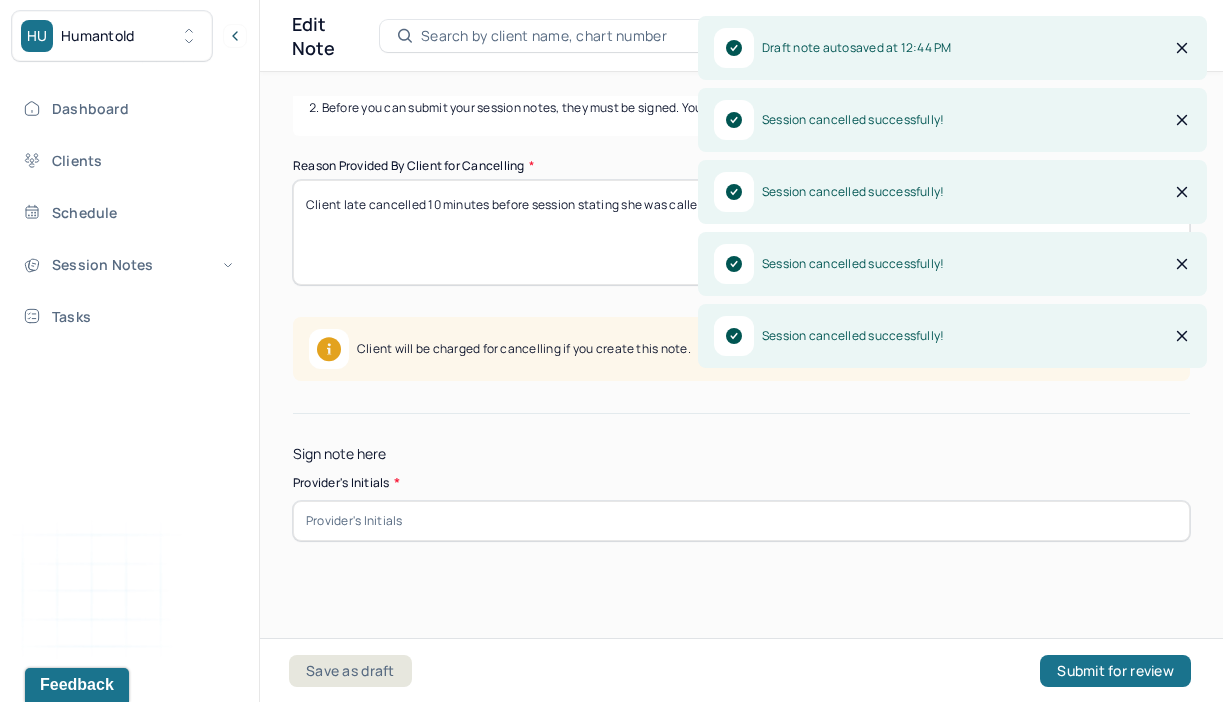 scroll, scrollTop: 375, scrollLeft: 0, axis: vertical 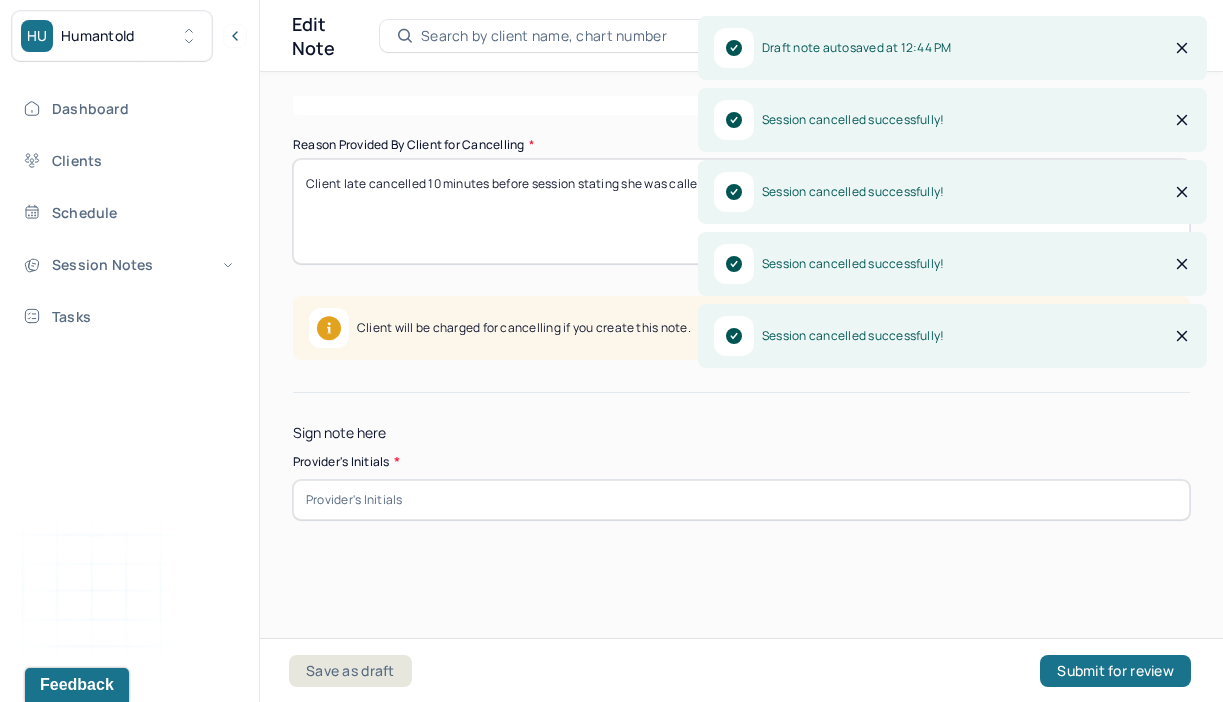 type on "Client late cancelled 10 minutes before session stating she was called into work unexpectedly." 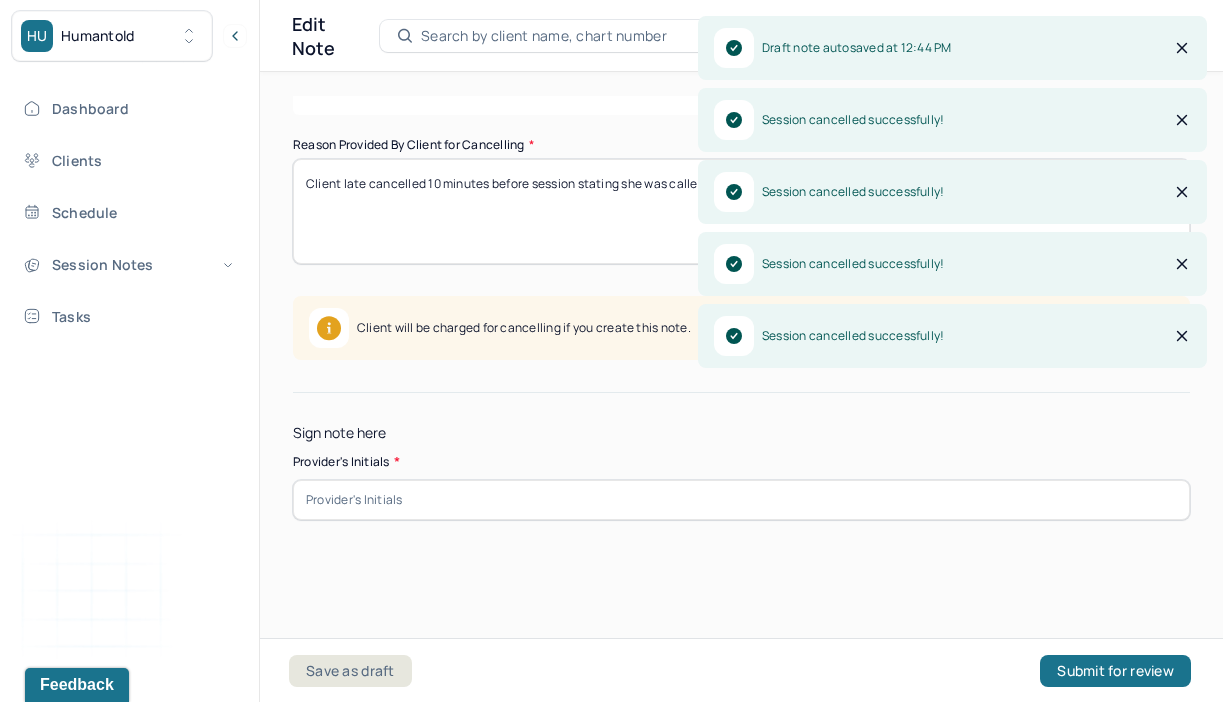 click at bounding box center [741, 500] 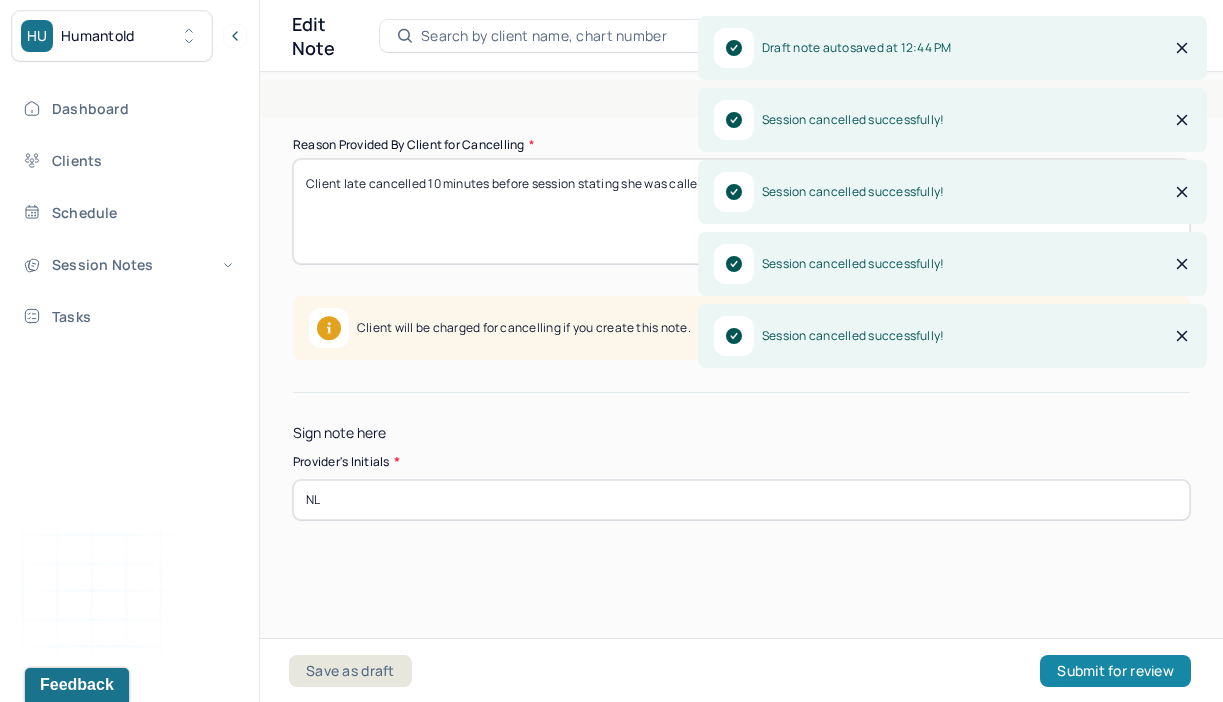 type on "NL" 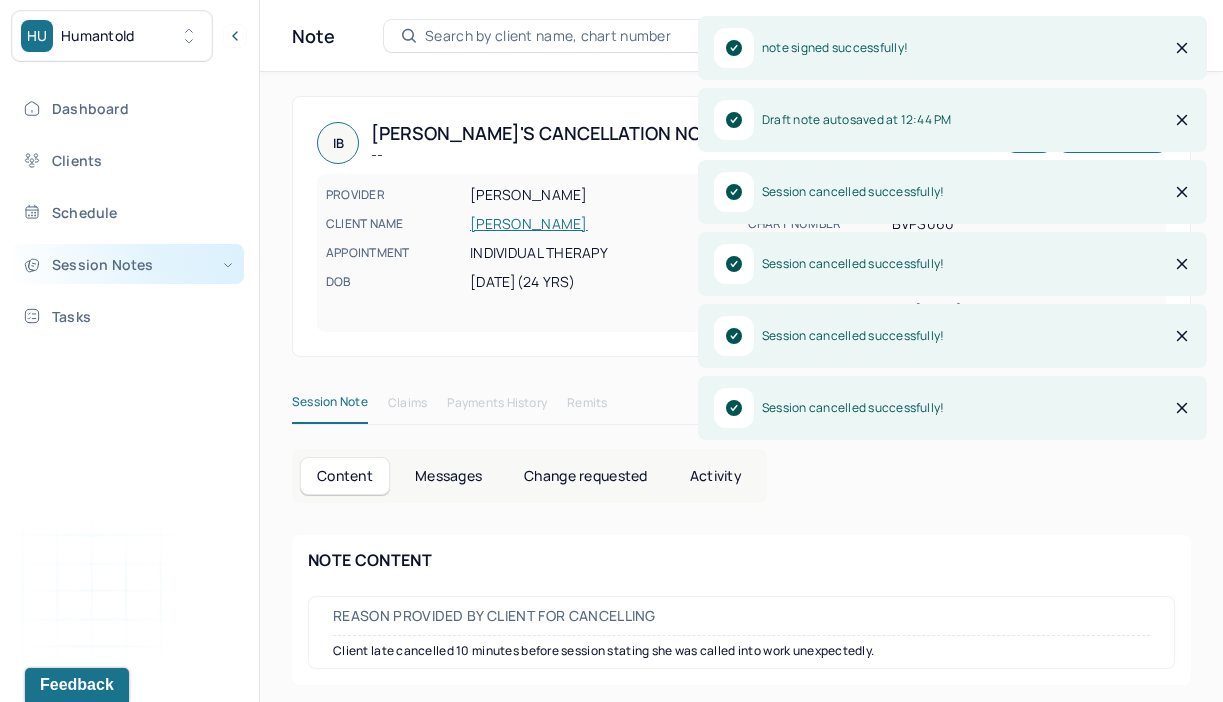 click on "Session Notes" at bounding box center (128, 264) 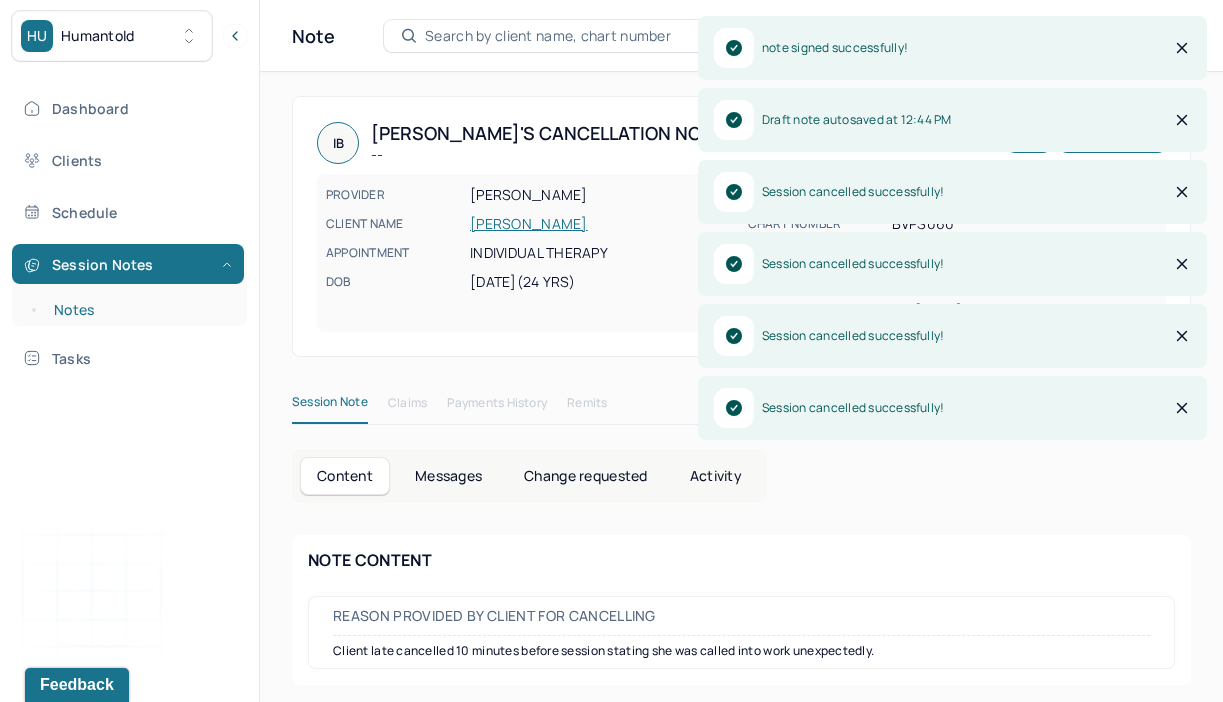 click on "Notes" at bounding box center (139, 310) 